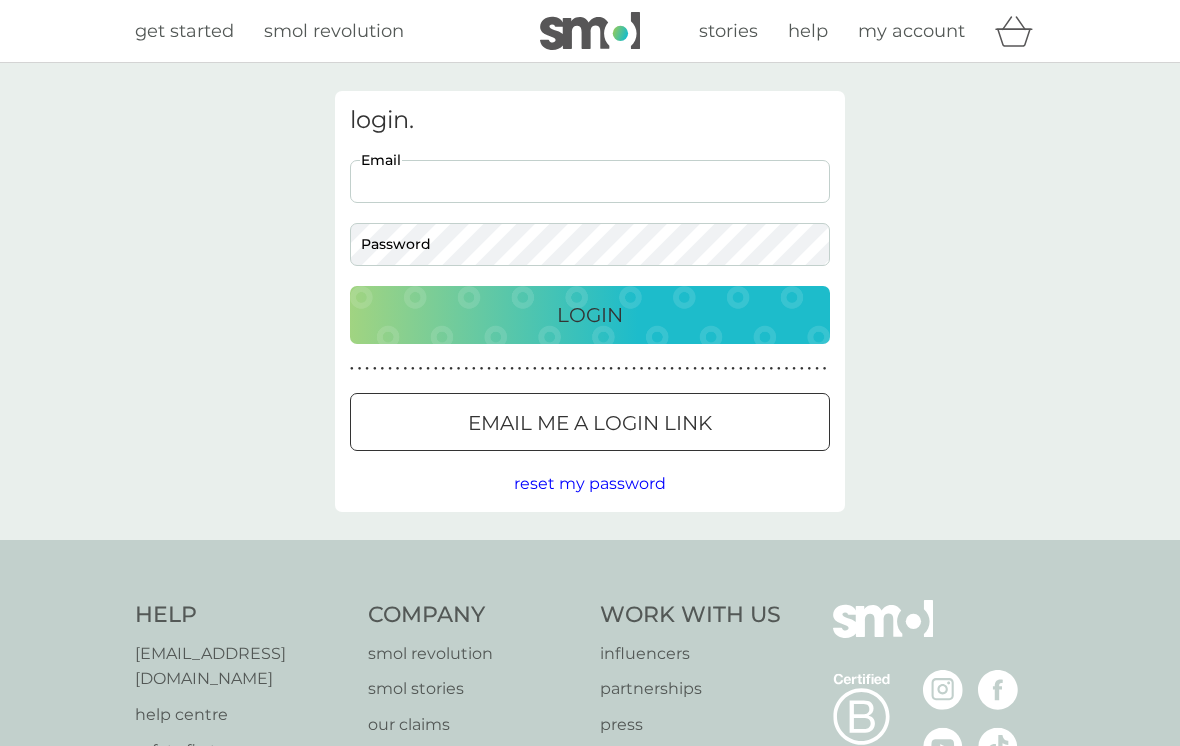 scroll, scrollTop: 0, scrollLeft: 0, axis: both 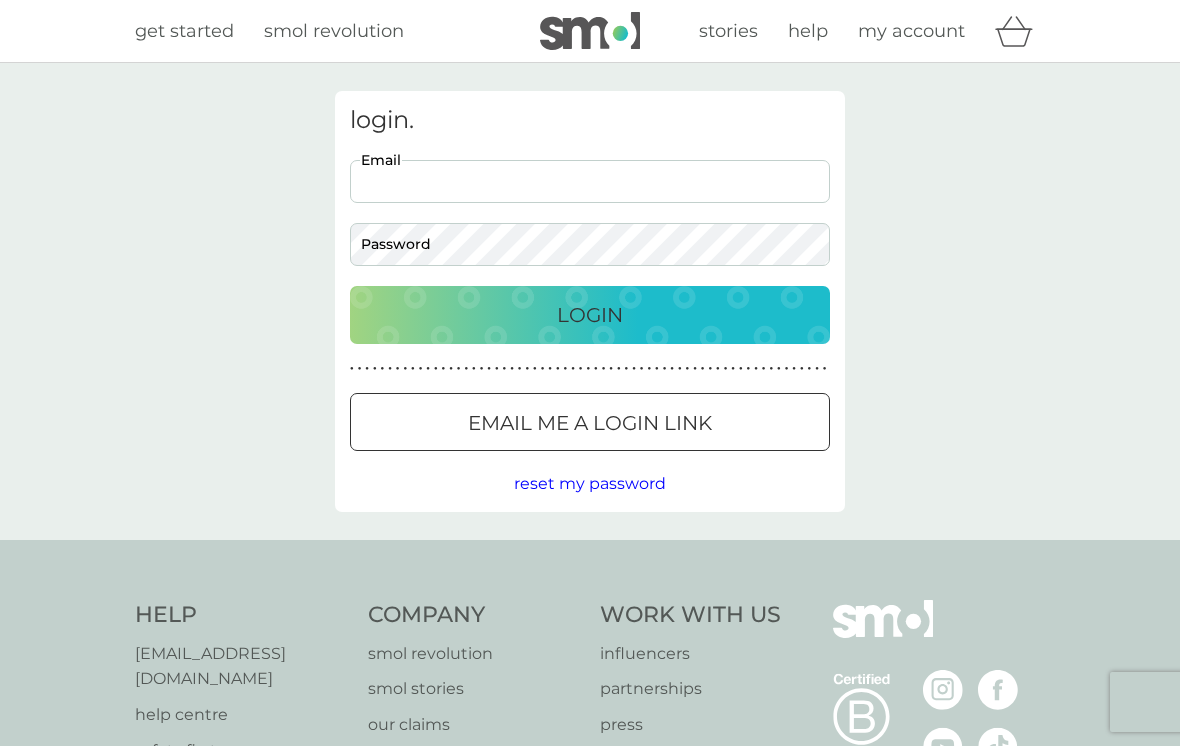 type on "[EMAIL_ADDRESS][DOMAIN_NAME]" 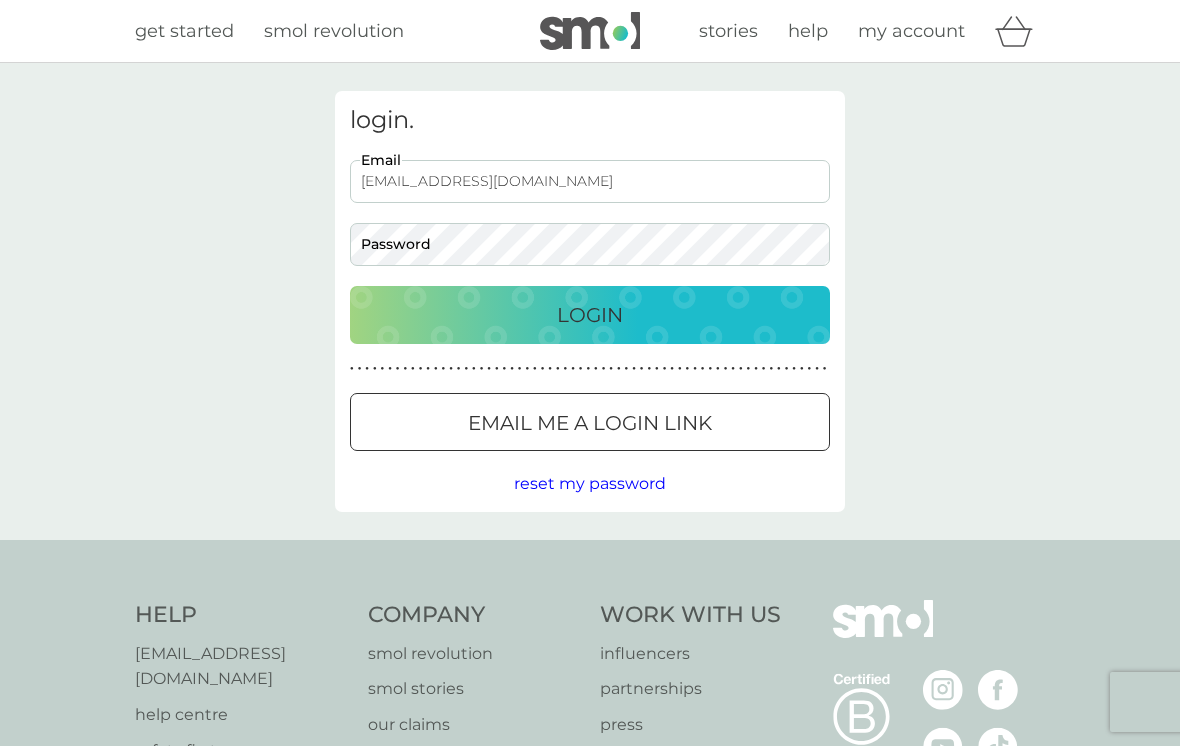 click on "Login" at bounding box center (590, 315) 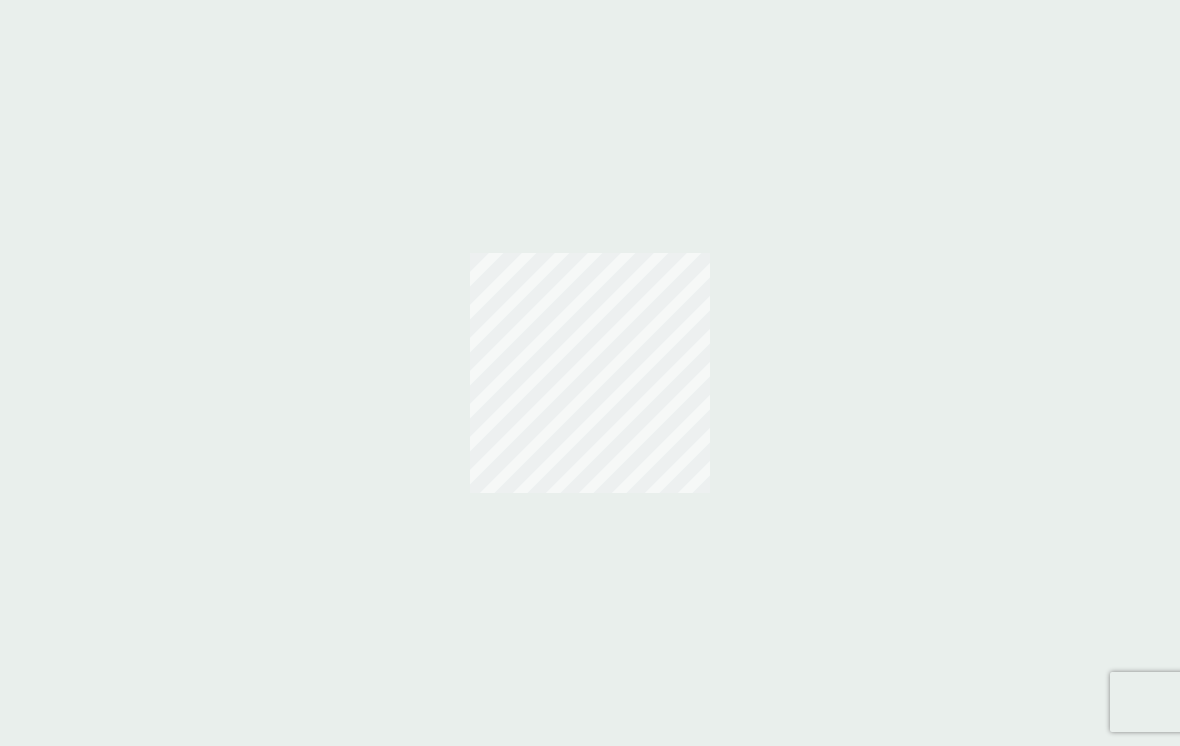scroll, scrollTop: 0, scrollLeft: 0, axis: both 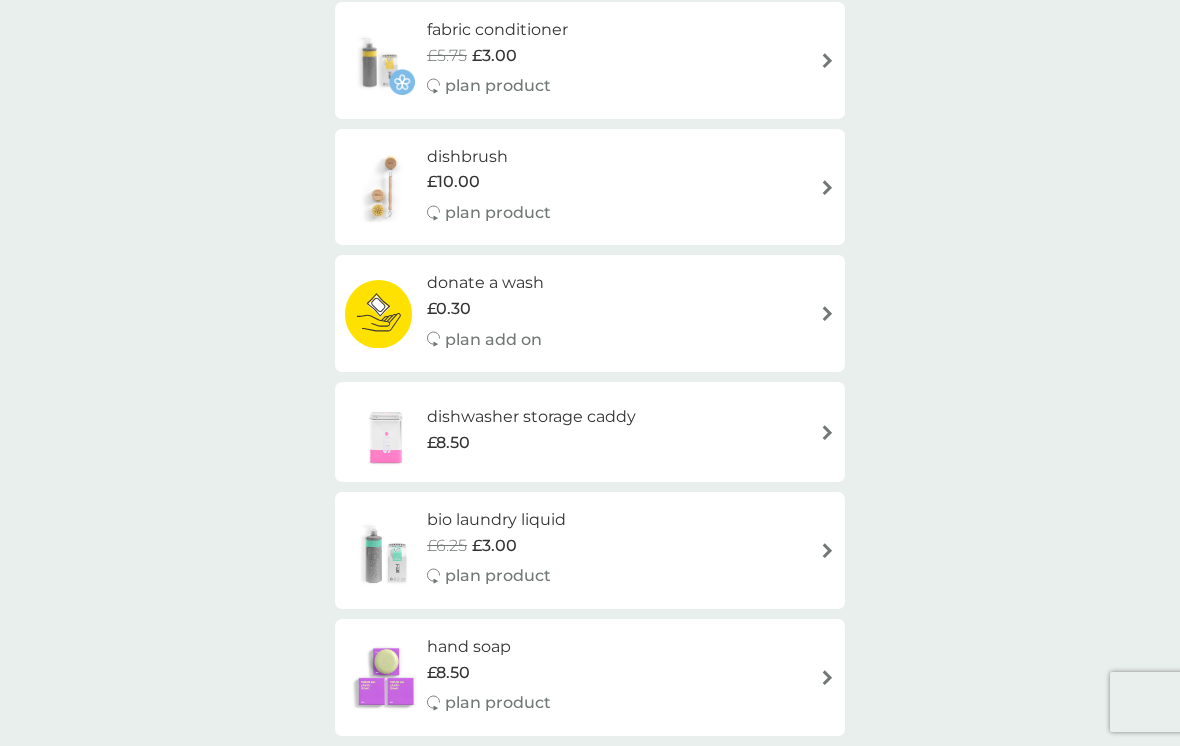 click at bounding box center (827, 432) 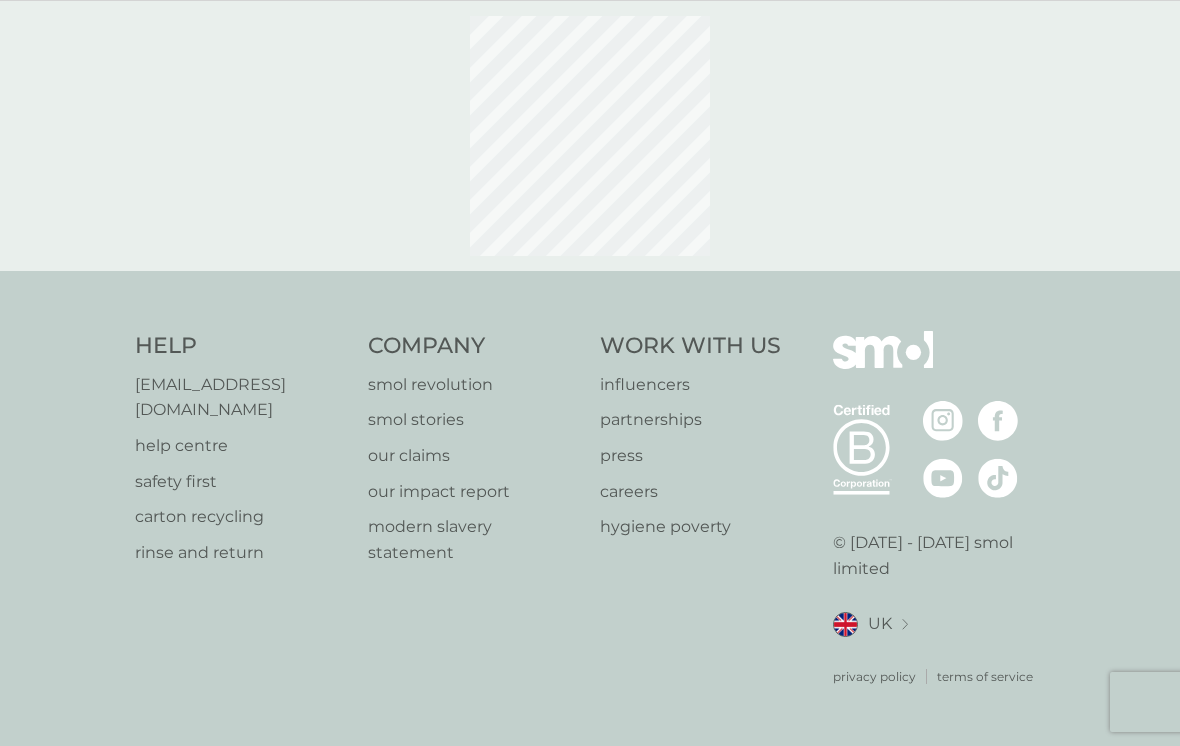 scroll, scrollTop: 4, scrollLeft: 0, axis: vertical 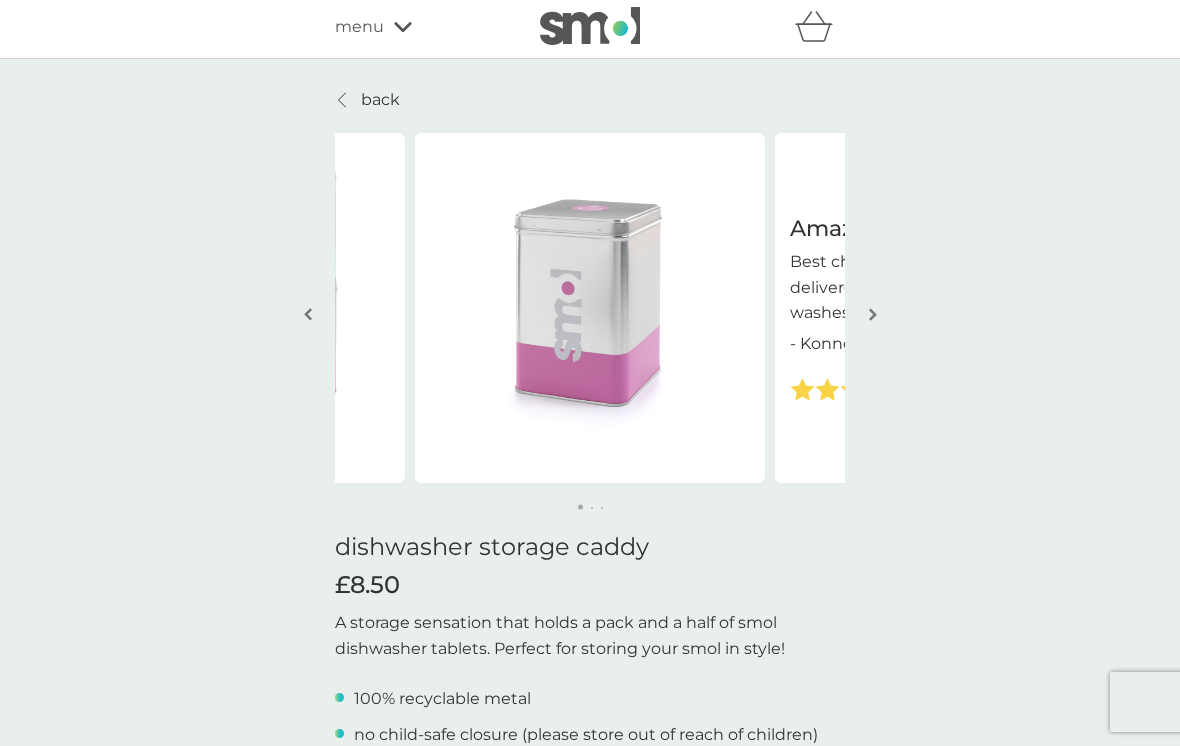 click at bounding box center (873, 314) 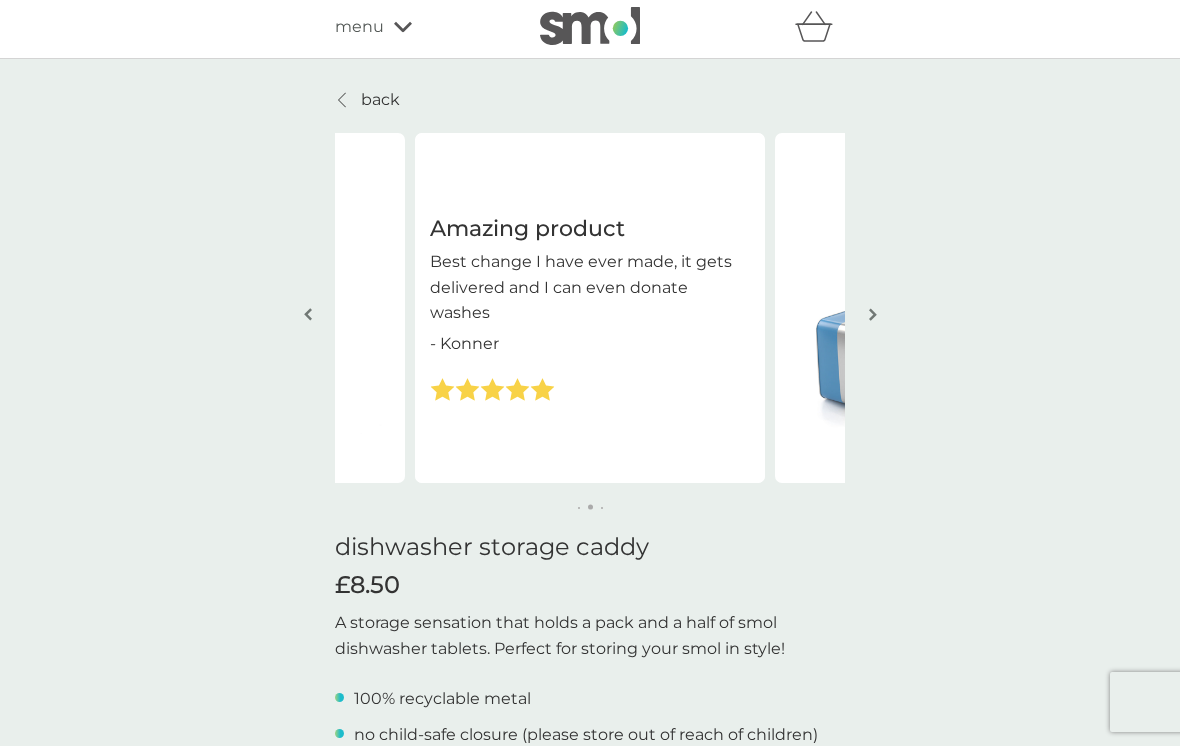 click at bounding box center (873, 314) 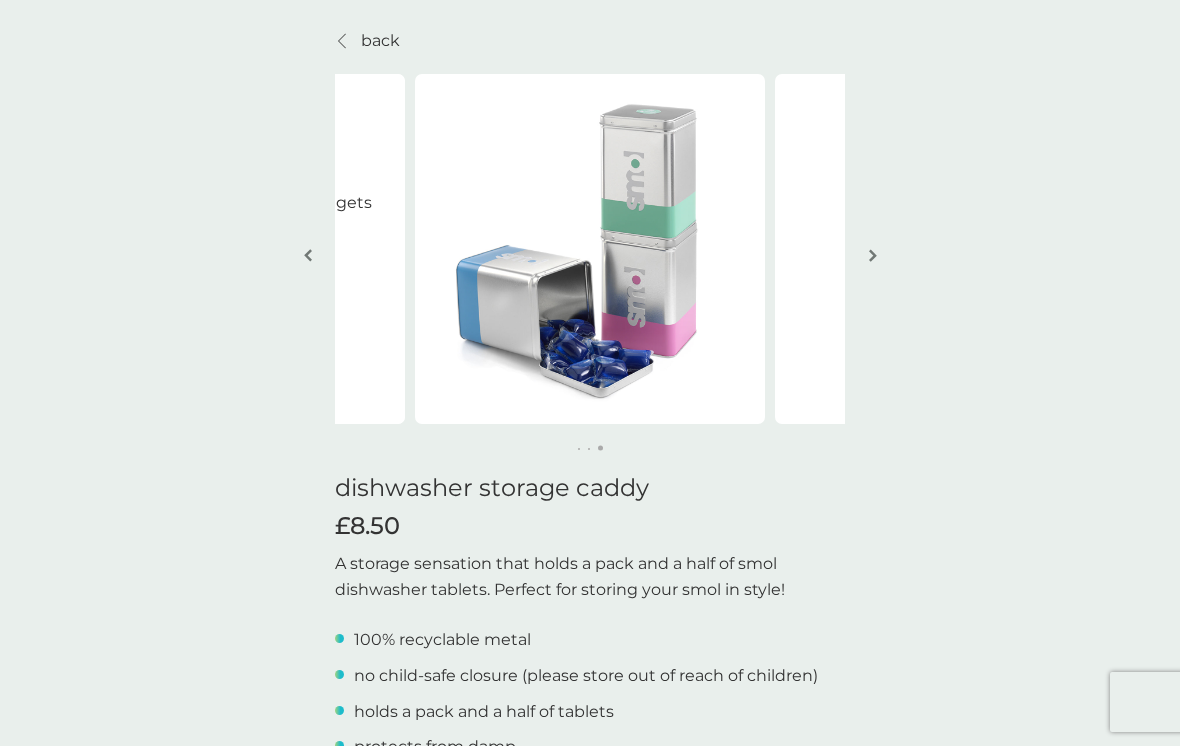 scroll, scrollTop: 0, scrollLeft: 0, axis: both 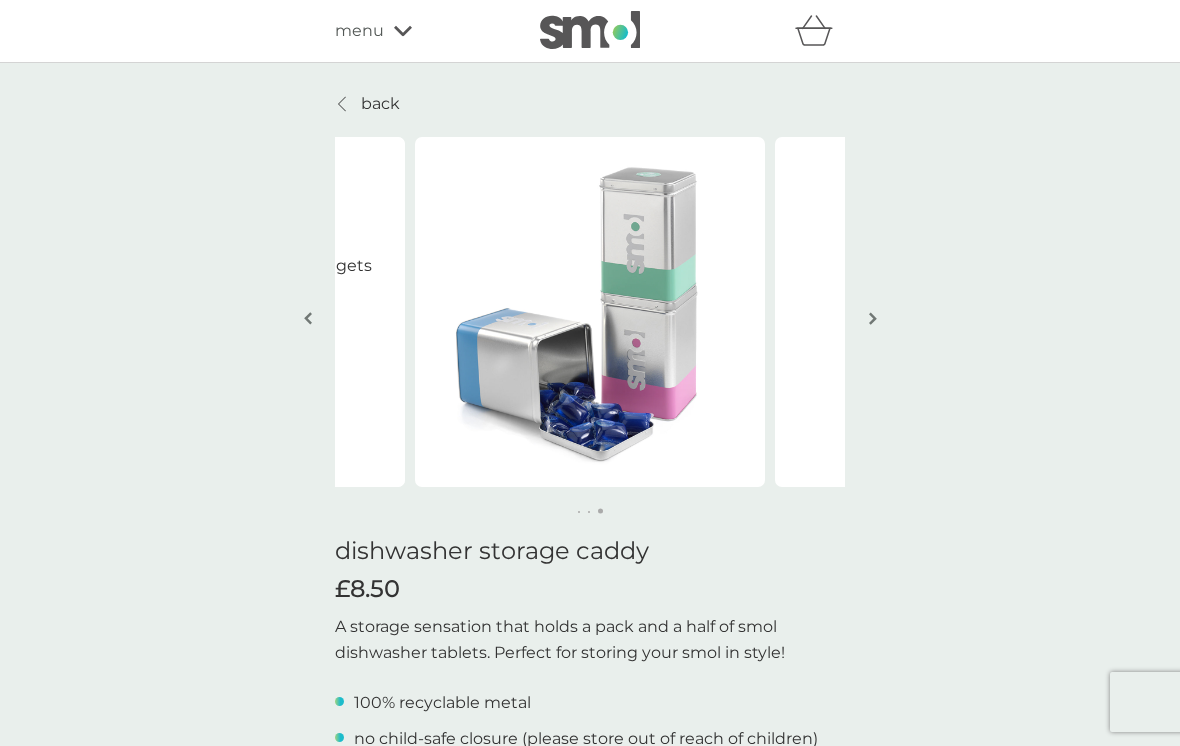 click at bounding box center (872, 320) 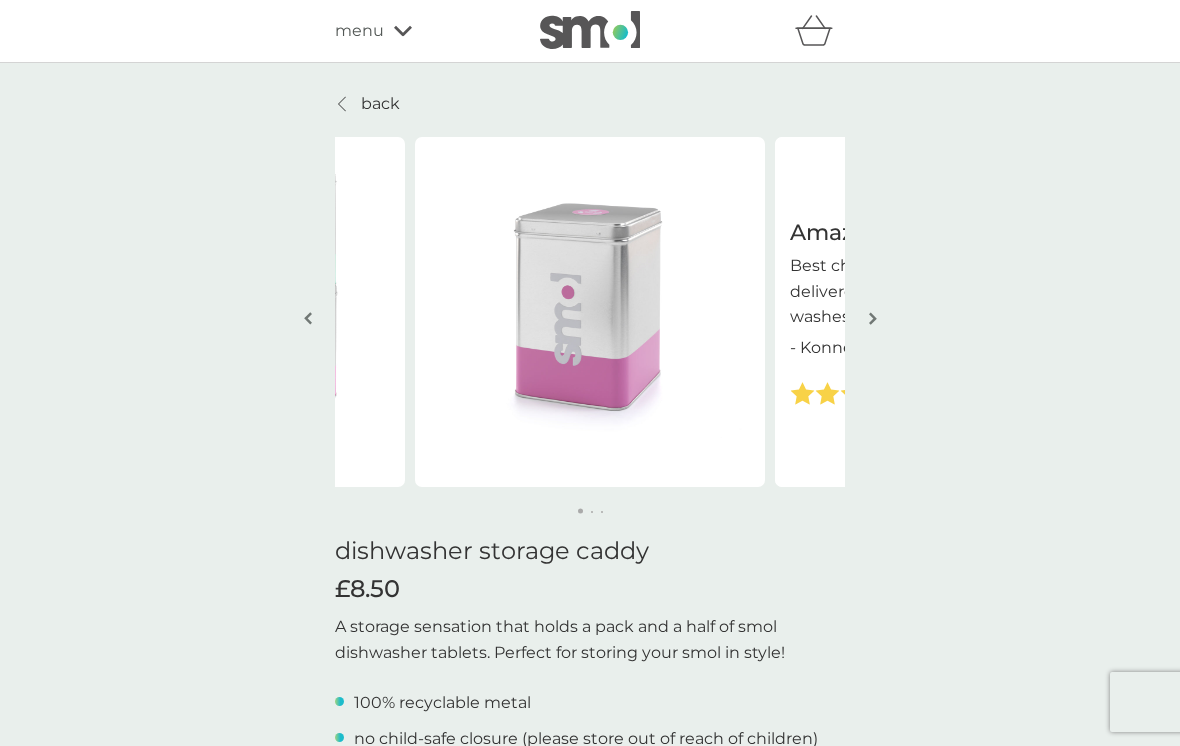 click at bounding box center (873, 318) 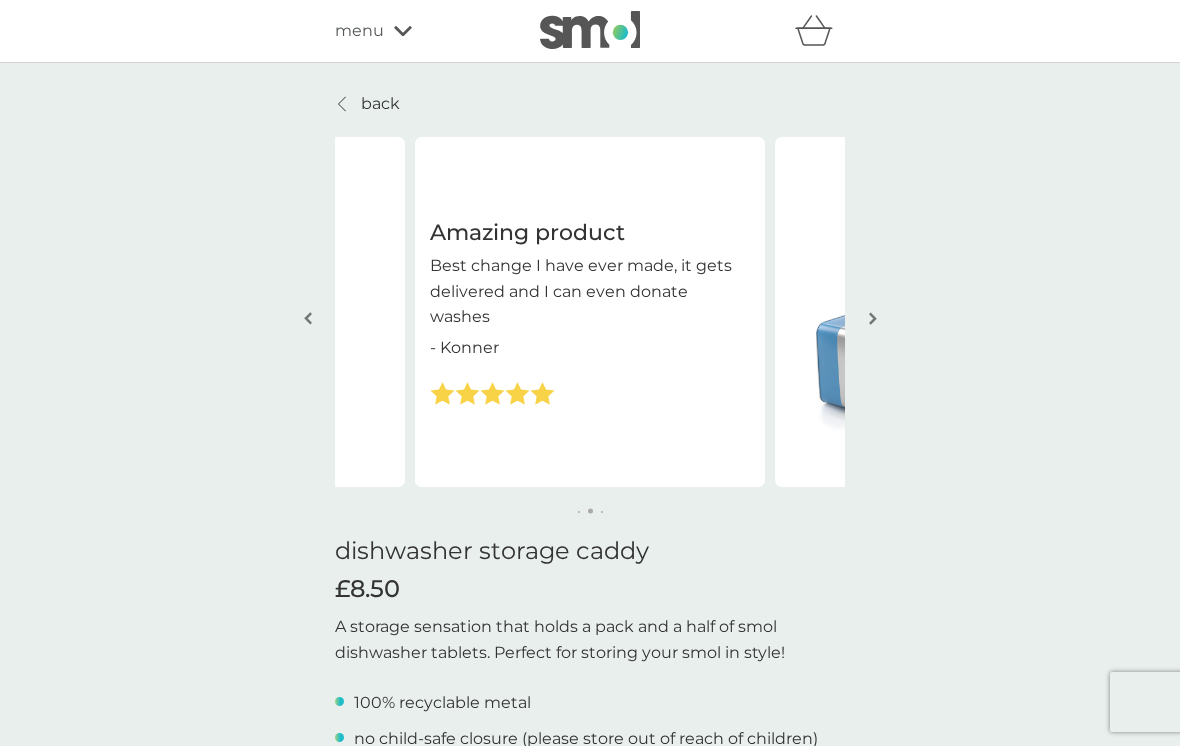 click at bounding box center (872, 320) 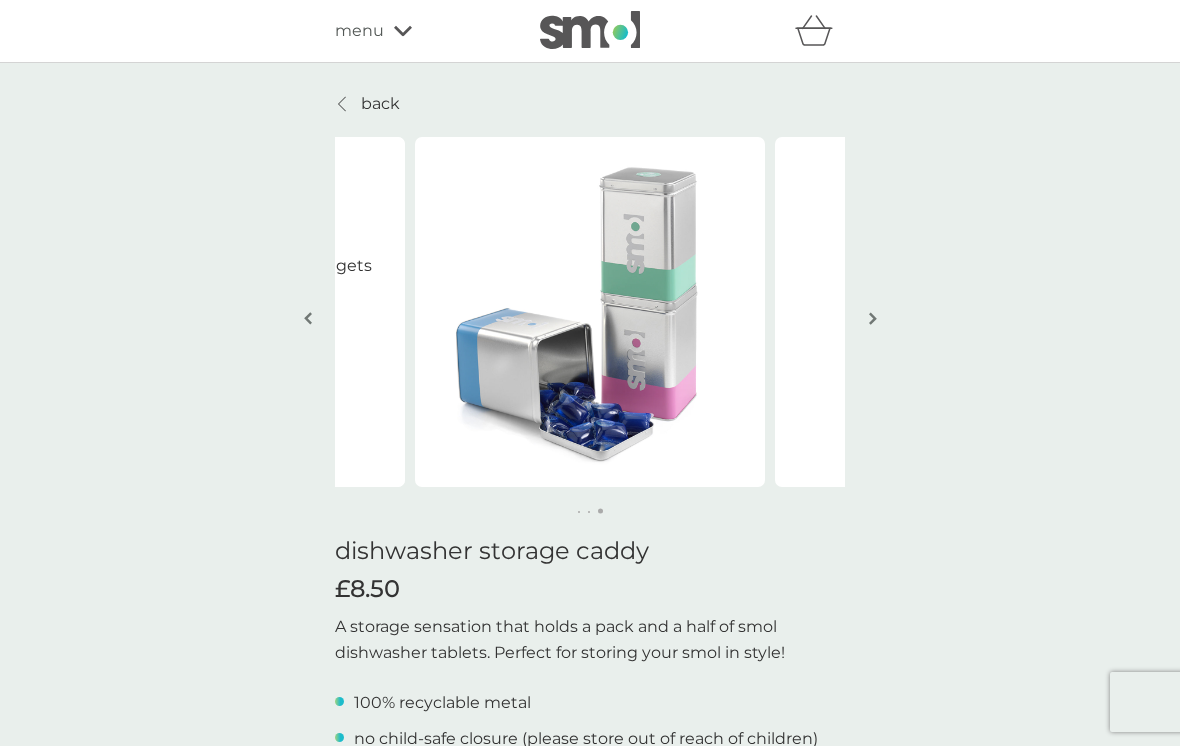 click at bounding box center (872, 320) 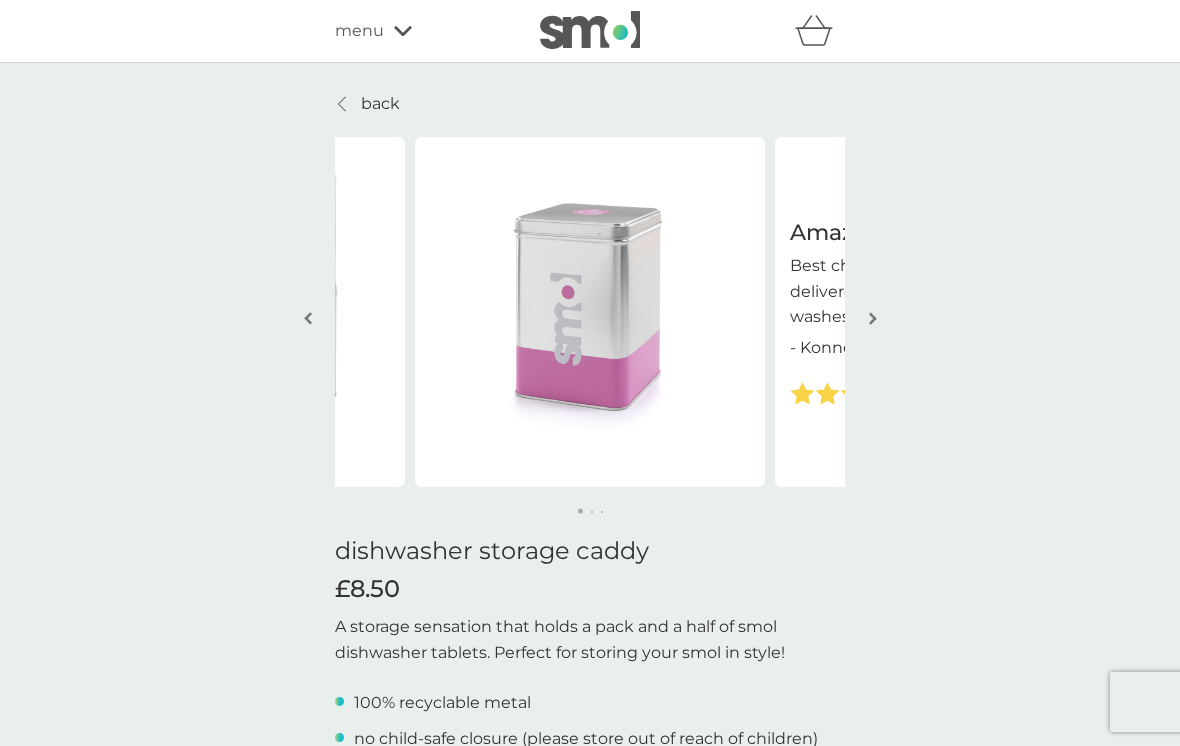 click on "back" at bounding box center [367, 104] 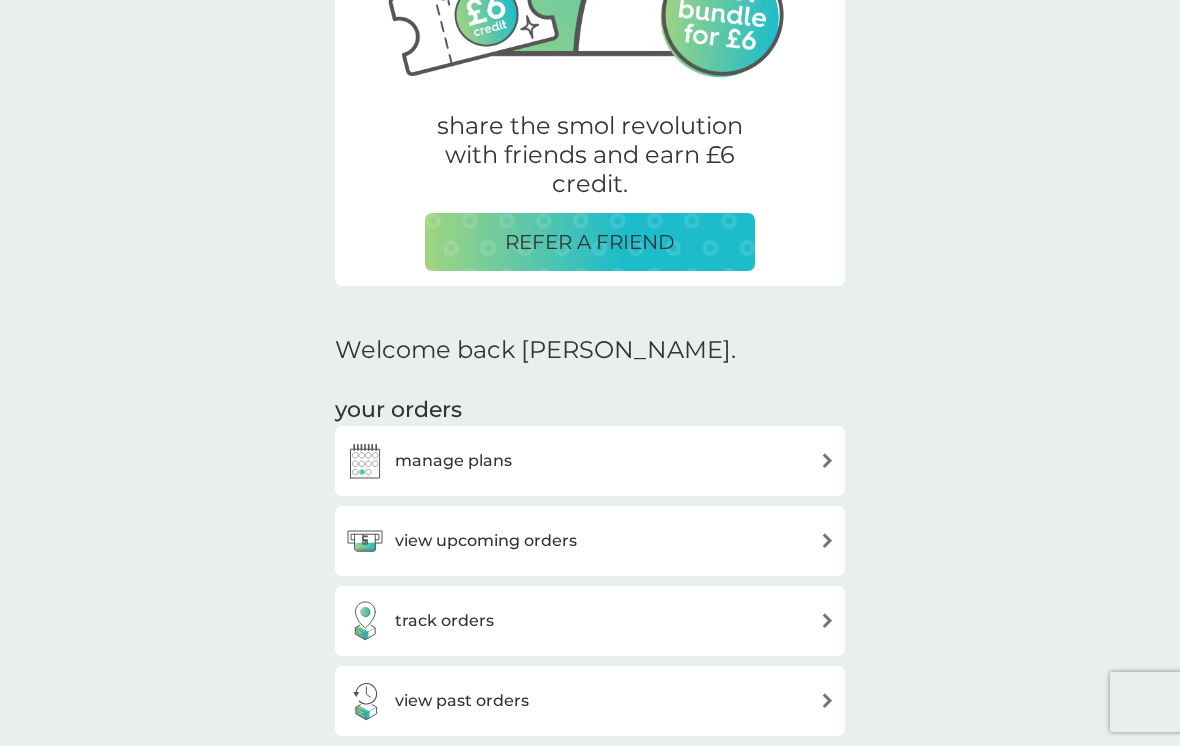 scroll, scrollTop: 418, scrollLeft: 0, axis: vertical 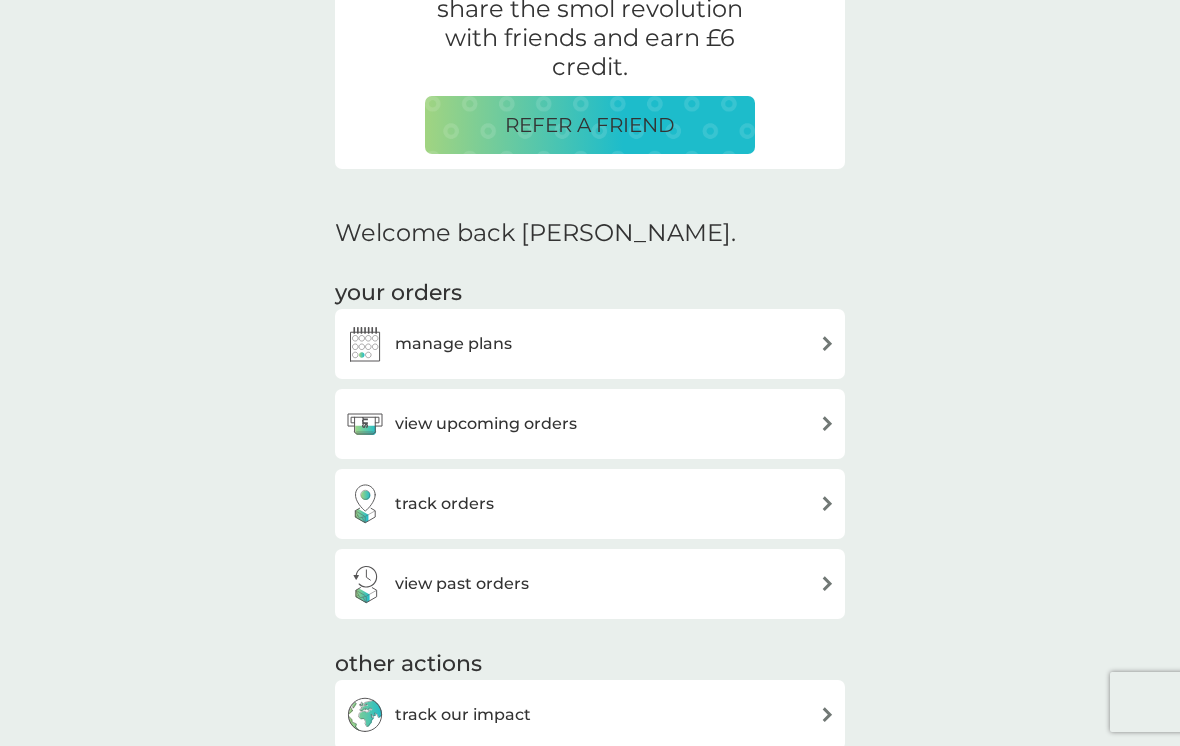 click at bounding box center (827, 583) 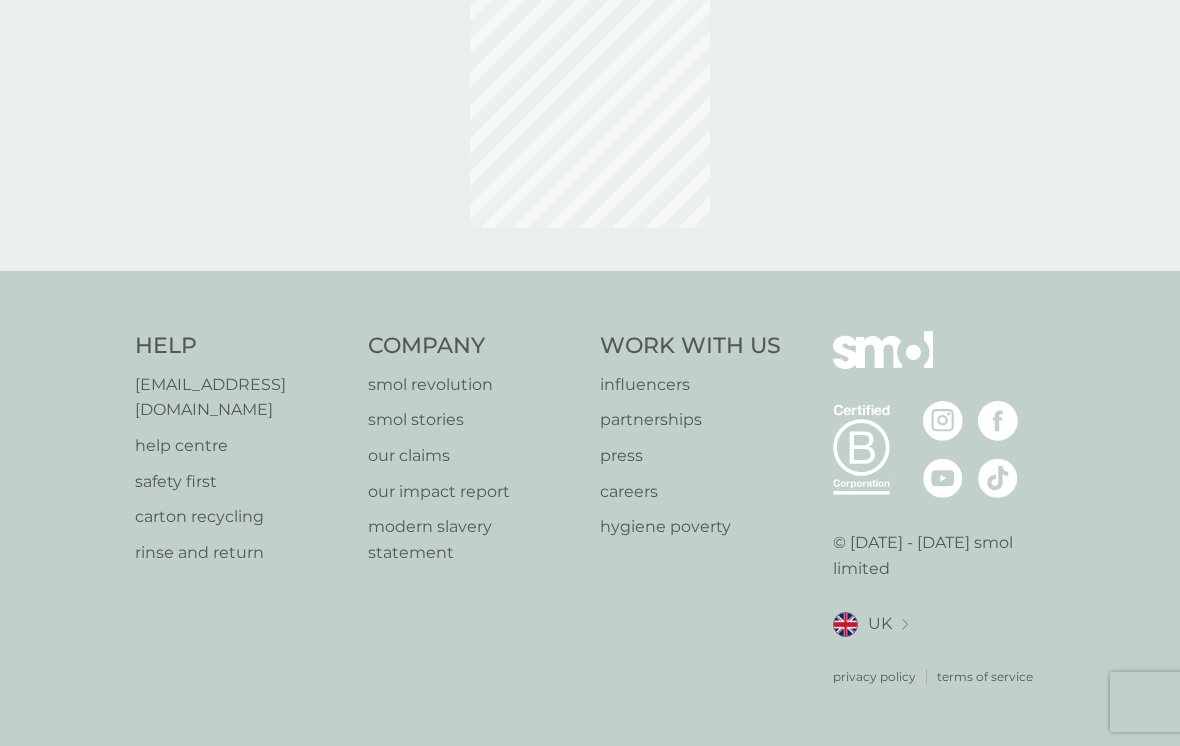 scroll, scrollTop: 0, scrollLeft: 0, axis: both 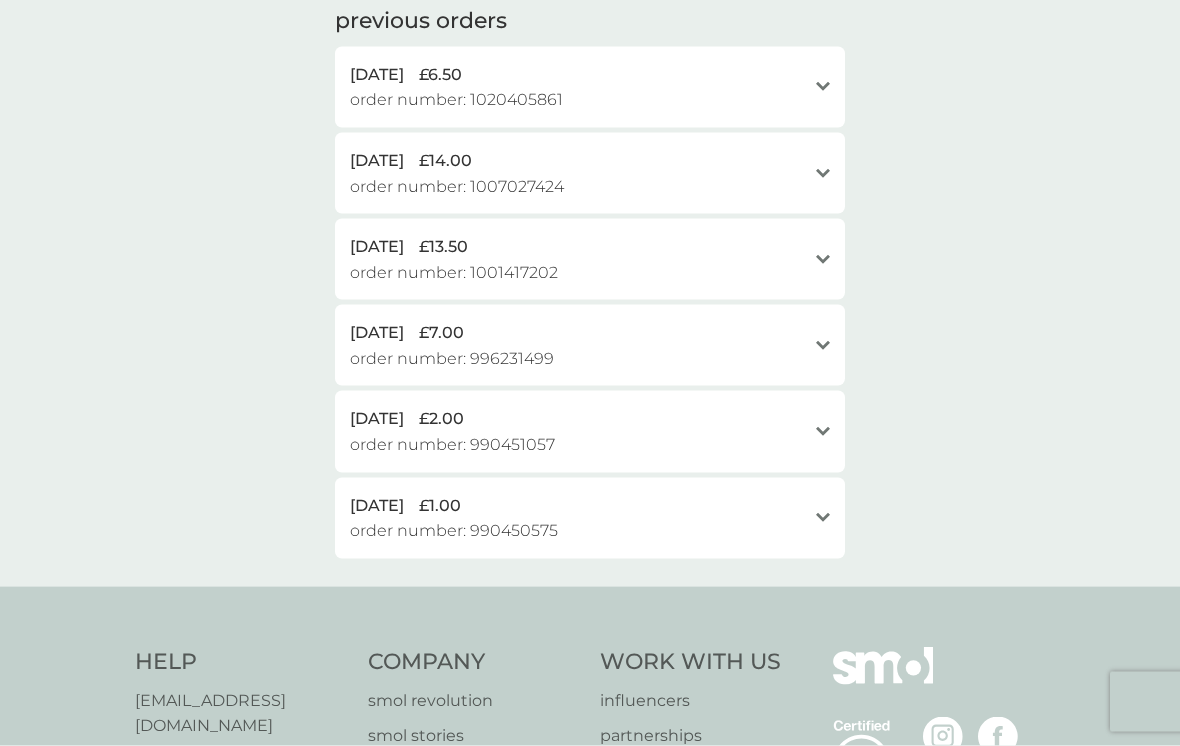 click on "open" at bounding box center (823, 518) 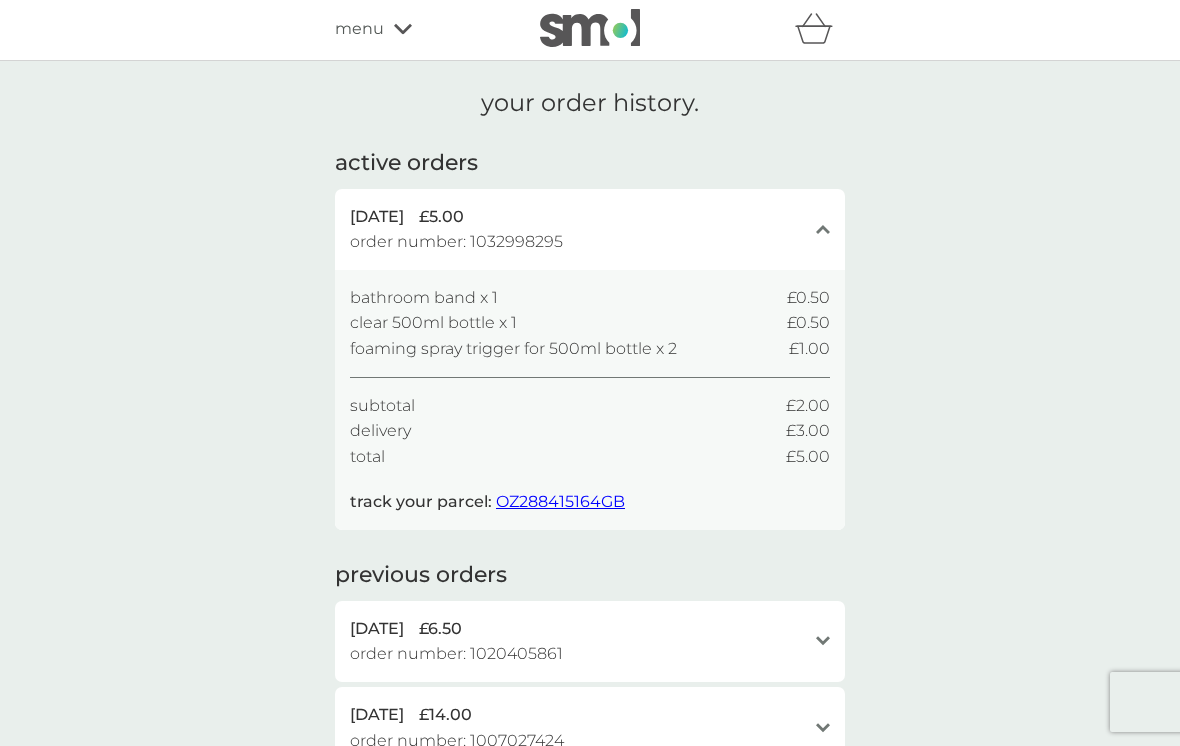scroll, scrollTop: 0, scrollLeft: 0, axis: both 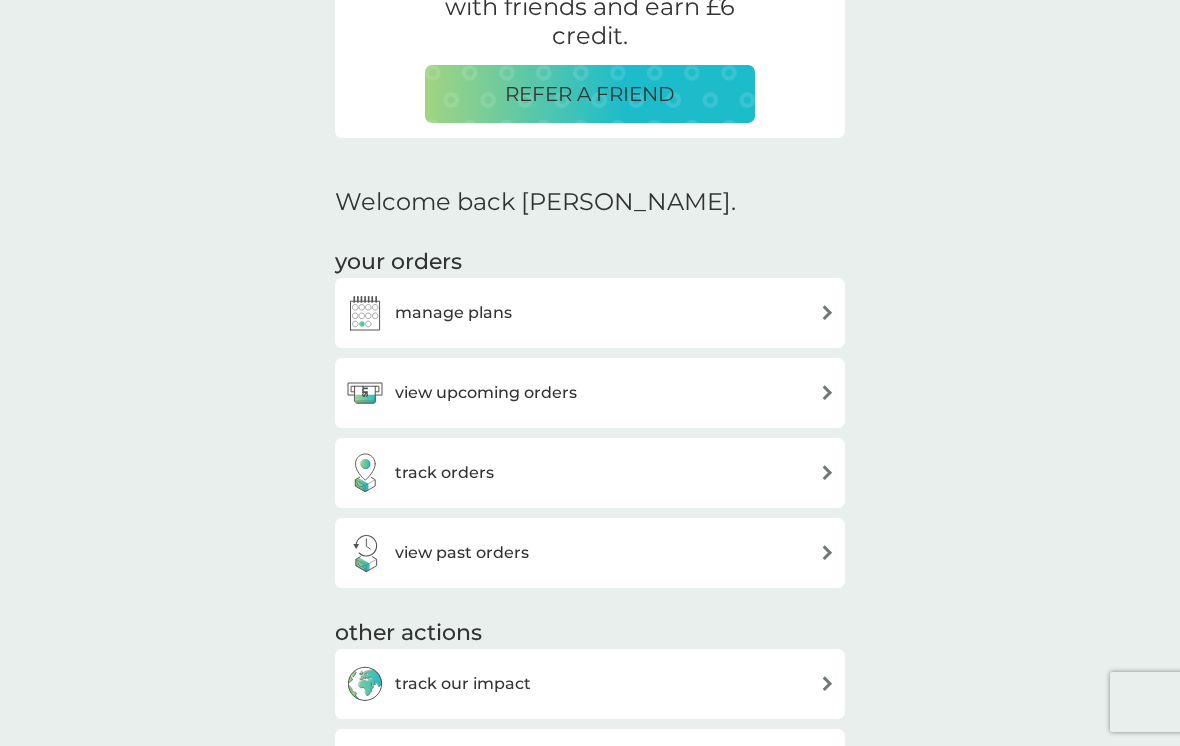 click at bounding box center (827, 312) 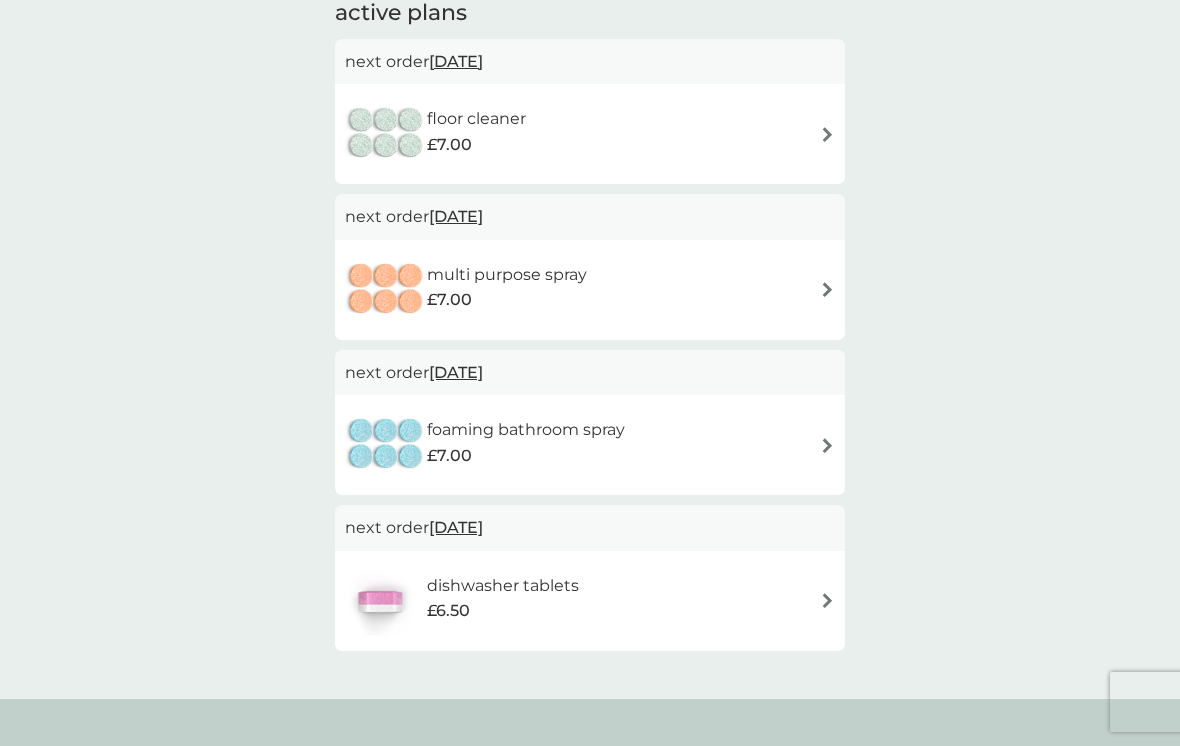 scroll, scrollTop: 159, scrollLeft: 0, axis: vertical 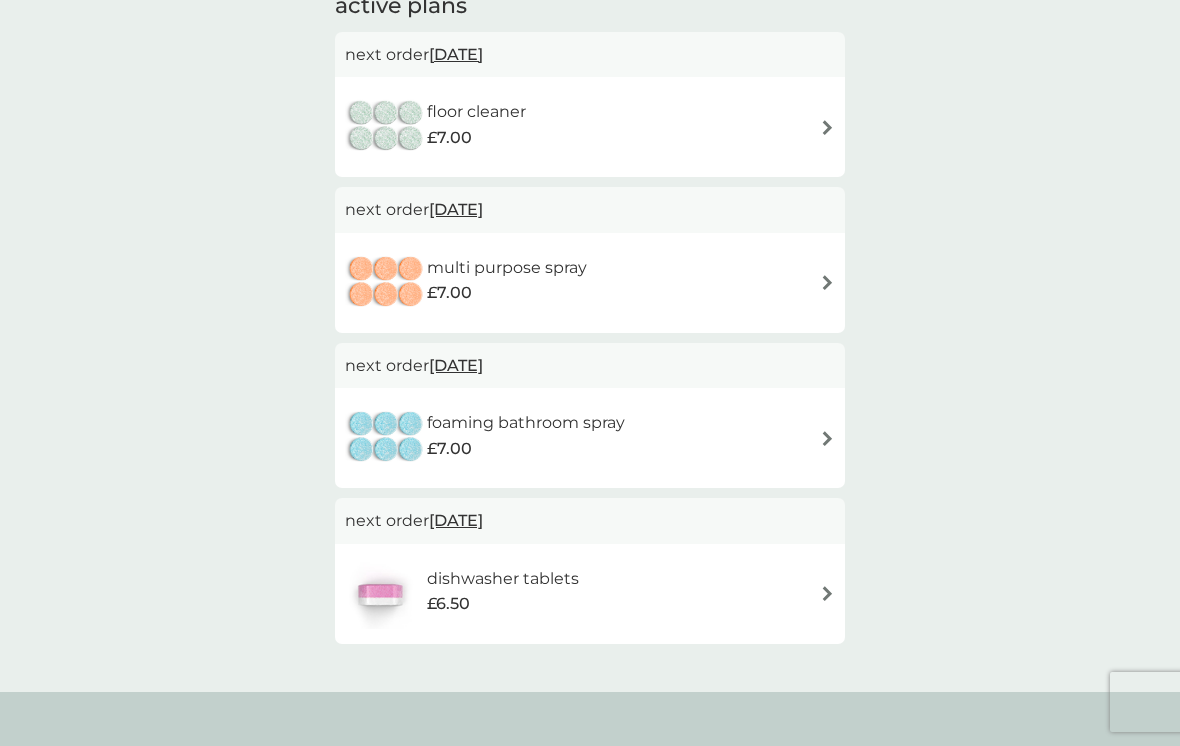 click at bounding box center [827, 593] 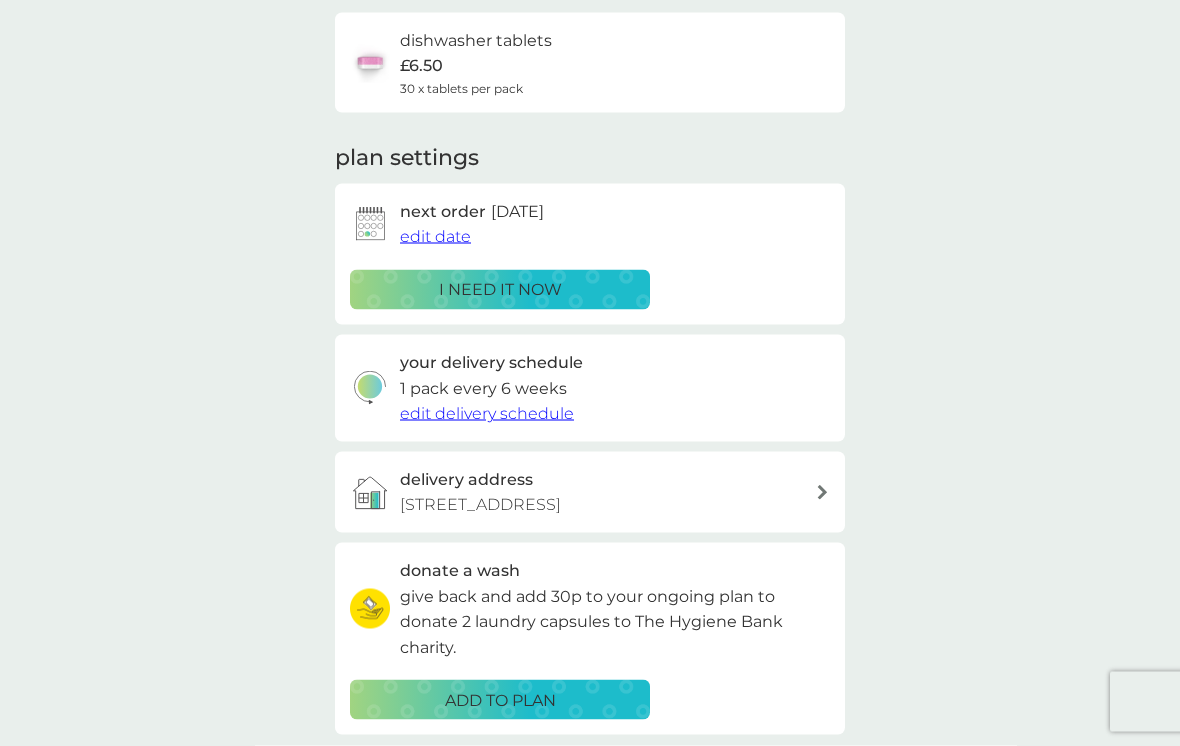 scroll, scrollTop: 158, scrollLeft: 0, axis: vertical 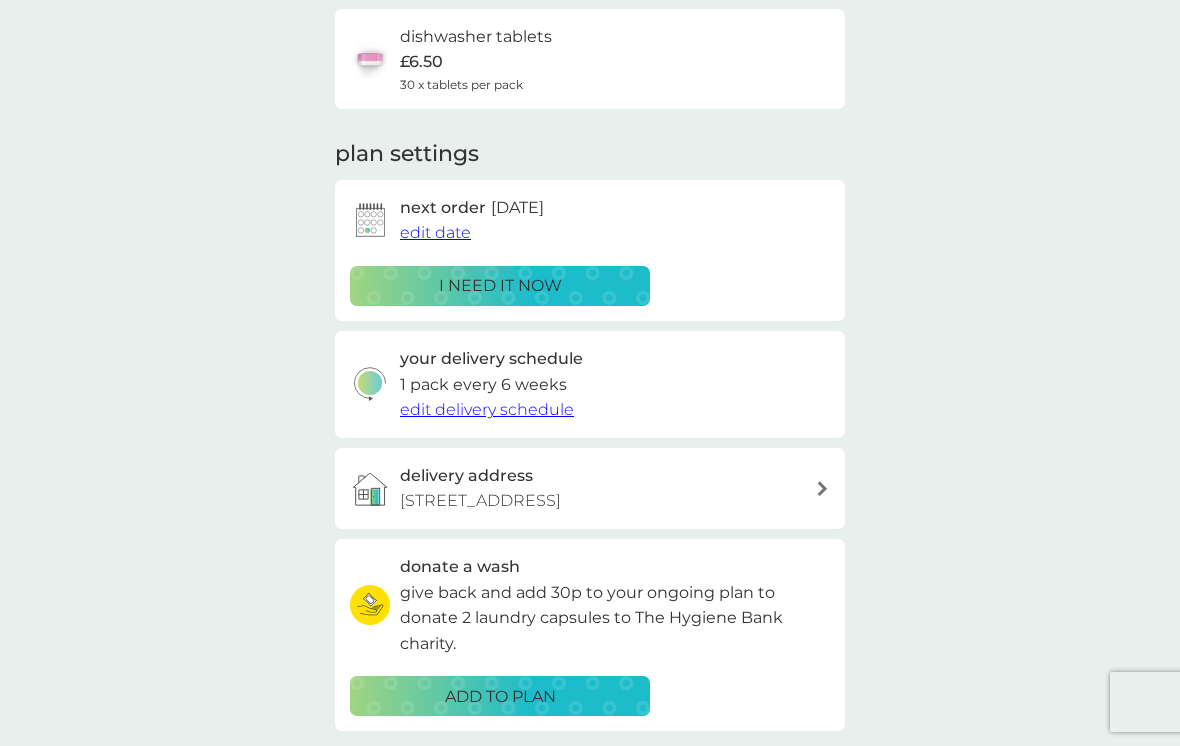 click on "edit delivery schedule" at bounding box center (487, 409) 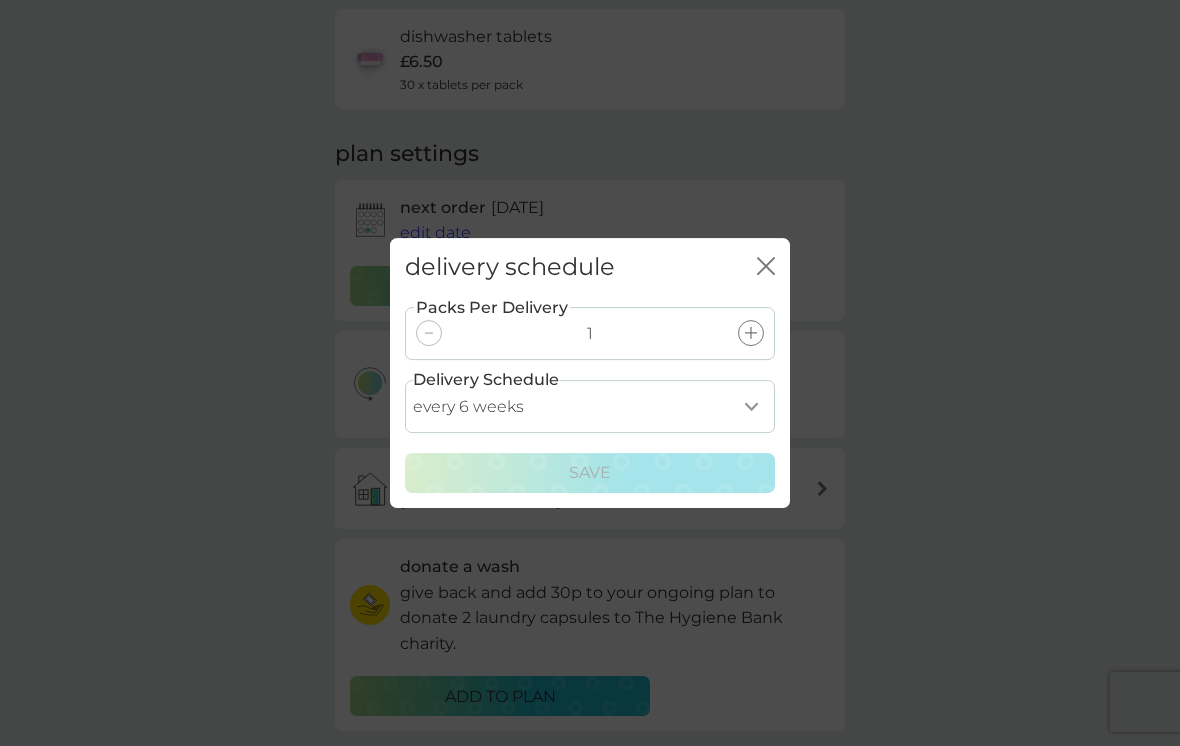 click on "every 1 week every 2 weeks every 3 weeks every 4 weeks every 5 weeks every 6 weeks every 7 weeks every 8 weeks every 9 weeks every 10 weeks every 11 weeks every 12 weeks every 13 weeks every 14 weeks every 15 weeks every 16 weeks every 17 weeks" at bounding box center (590, 406) 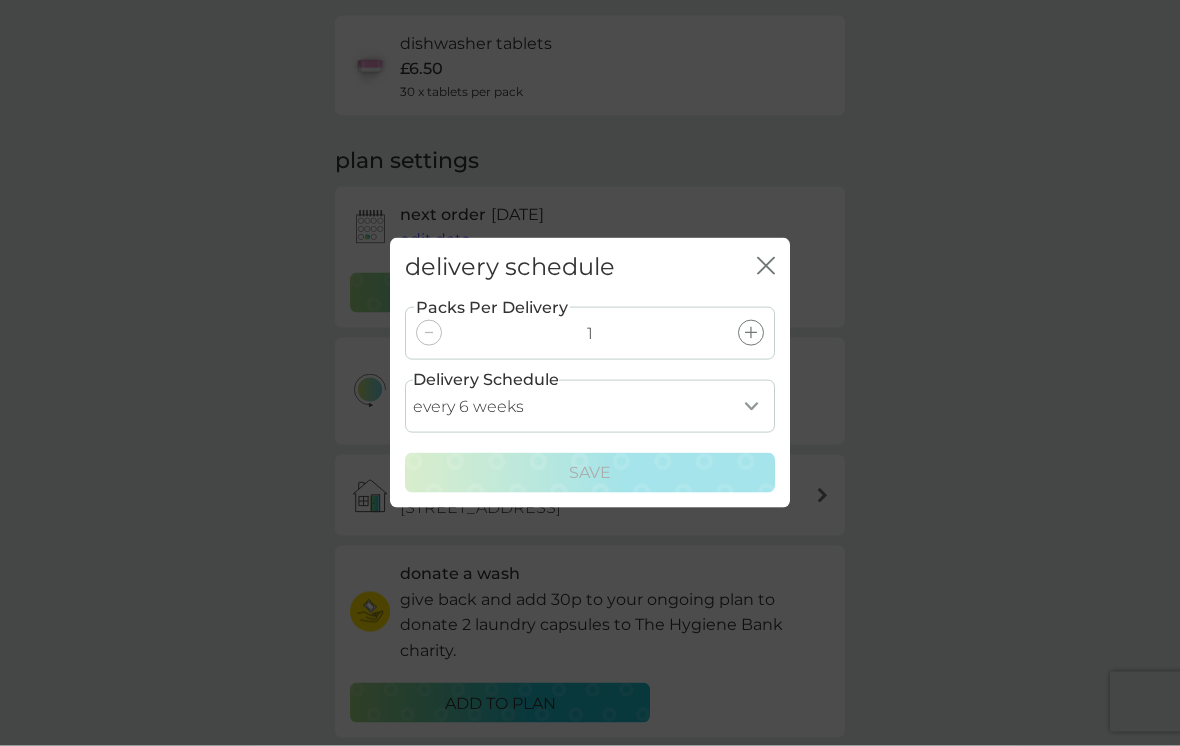 scroll, scrollTop: 151, scrollLeft: 0, axis: vertical 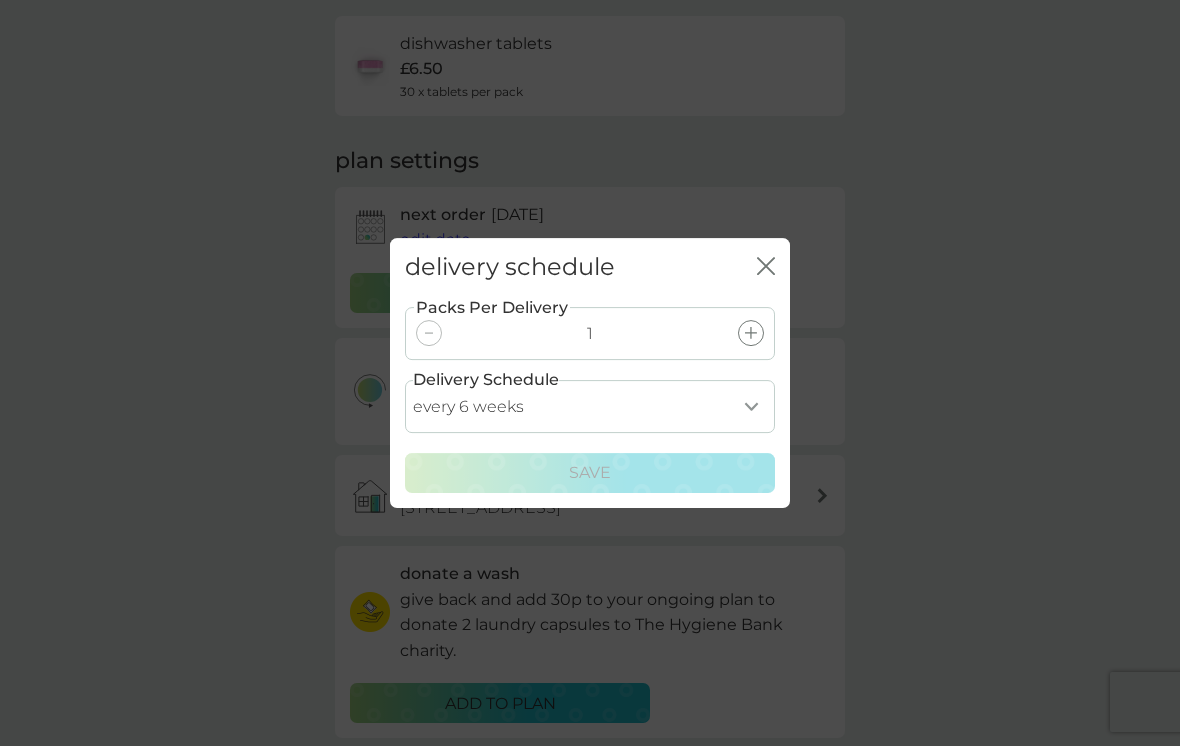 click on "delivery schedule close Packs Per Delivery 1 Delivery Schedule every 1 week every 2 weeks every 3 weeks every 4 weeks every 5 weeks every 6 weeks every 7 weeks every 8 weeks every 9 weeks every 10 weeks every 11 weeks every 12 weeks every 13 weeks every 14 weeks every 15 weeks every 16 weeks every 17 weeks Save" at bounding box center [590, 373] 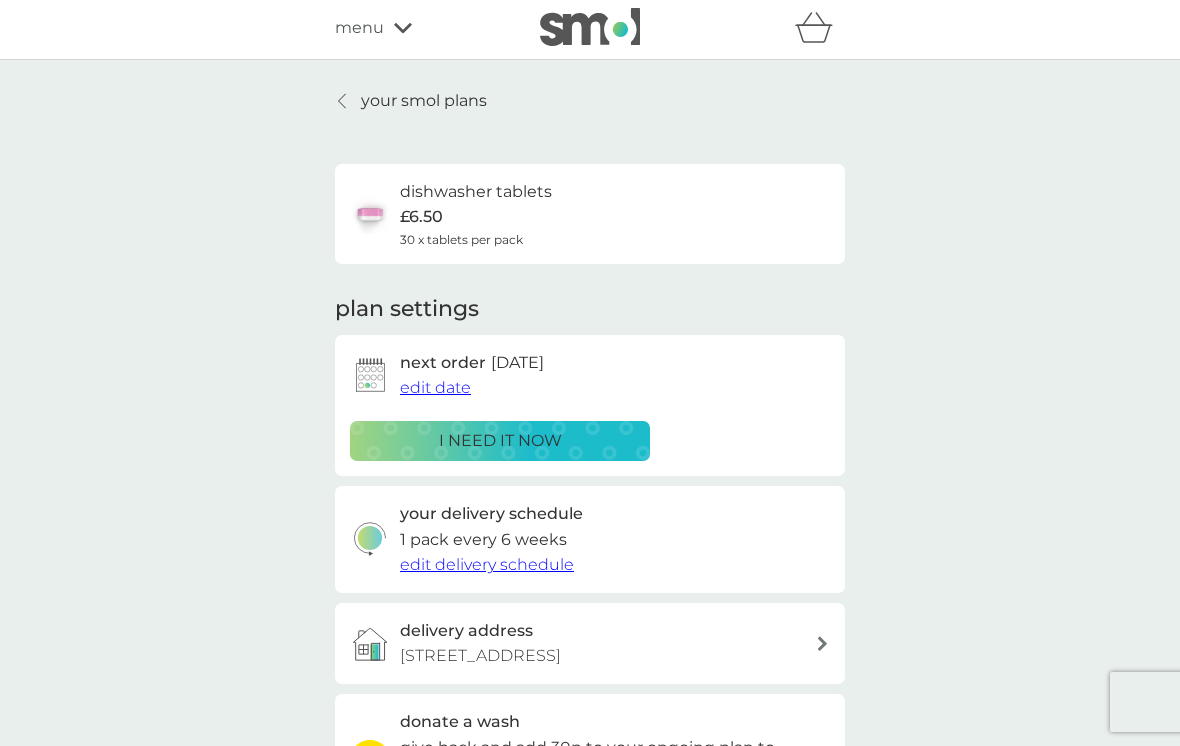 scroll, scrollTop: 0, scrollLeft: 0, axis: both 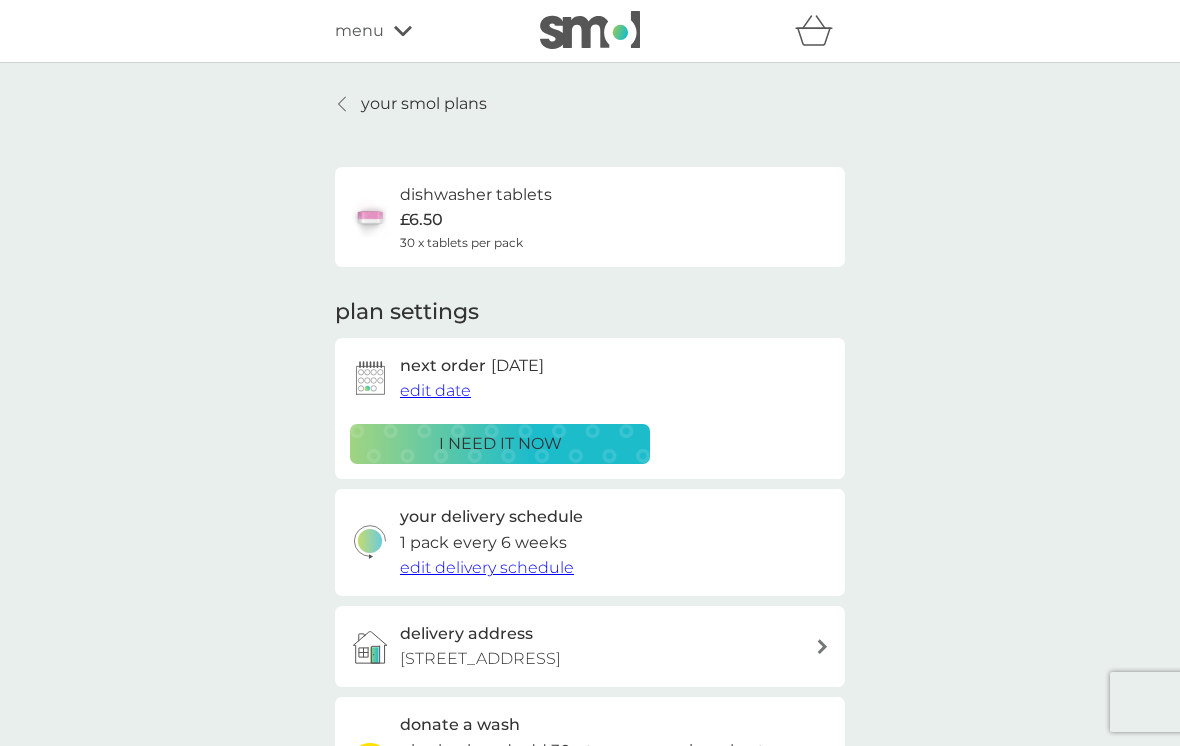 click on "dishwasher tablets £6.50 30 x tablets per pack" at bounding box center [476, 217] 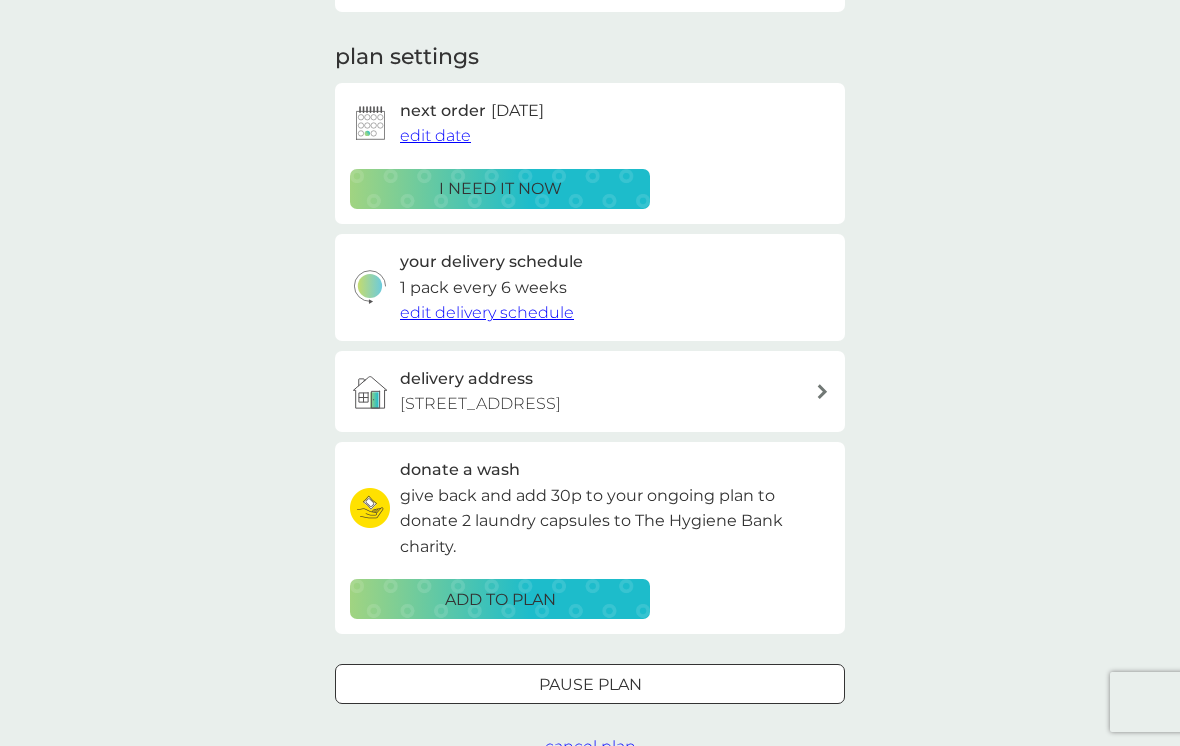 scroll, scrollTop: 210, scrollLeft: 0, axis: vertical 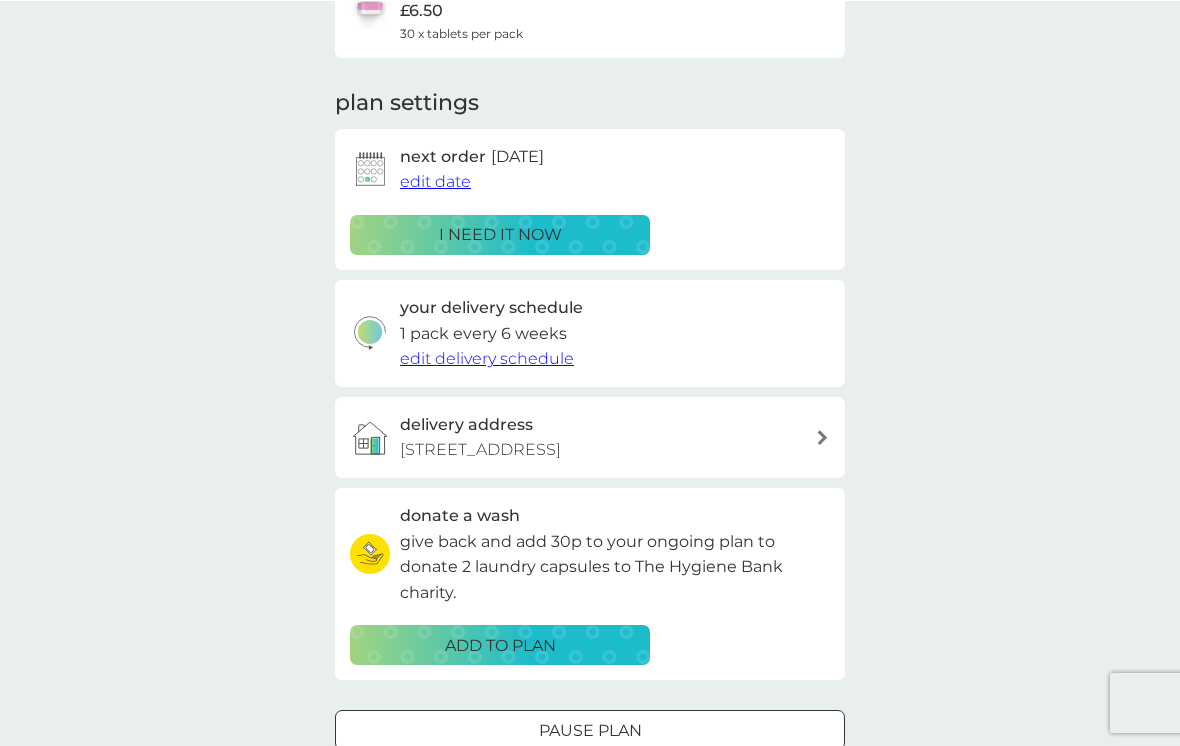click on "edit delivery schedule" at bounding box center [487, 357] 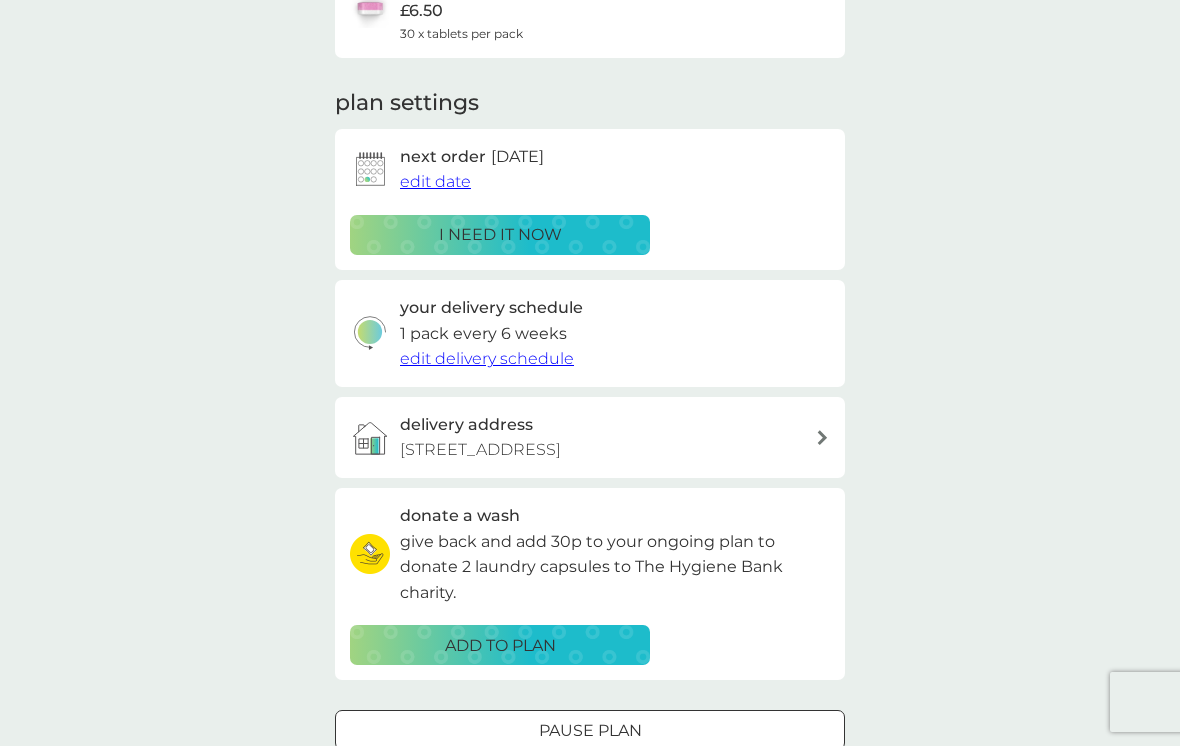 select on "42" 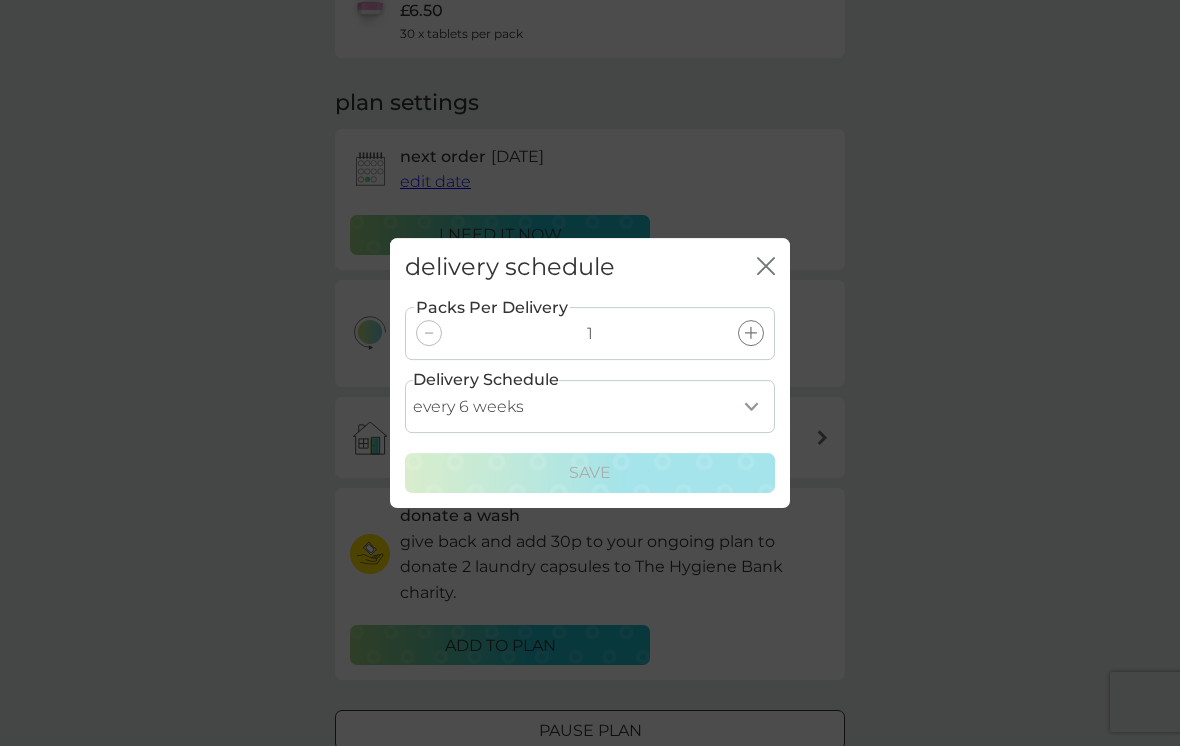 click on "delivery schedule close" at bounding box center [590, 267] 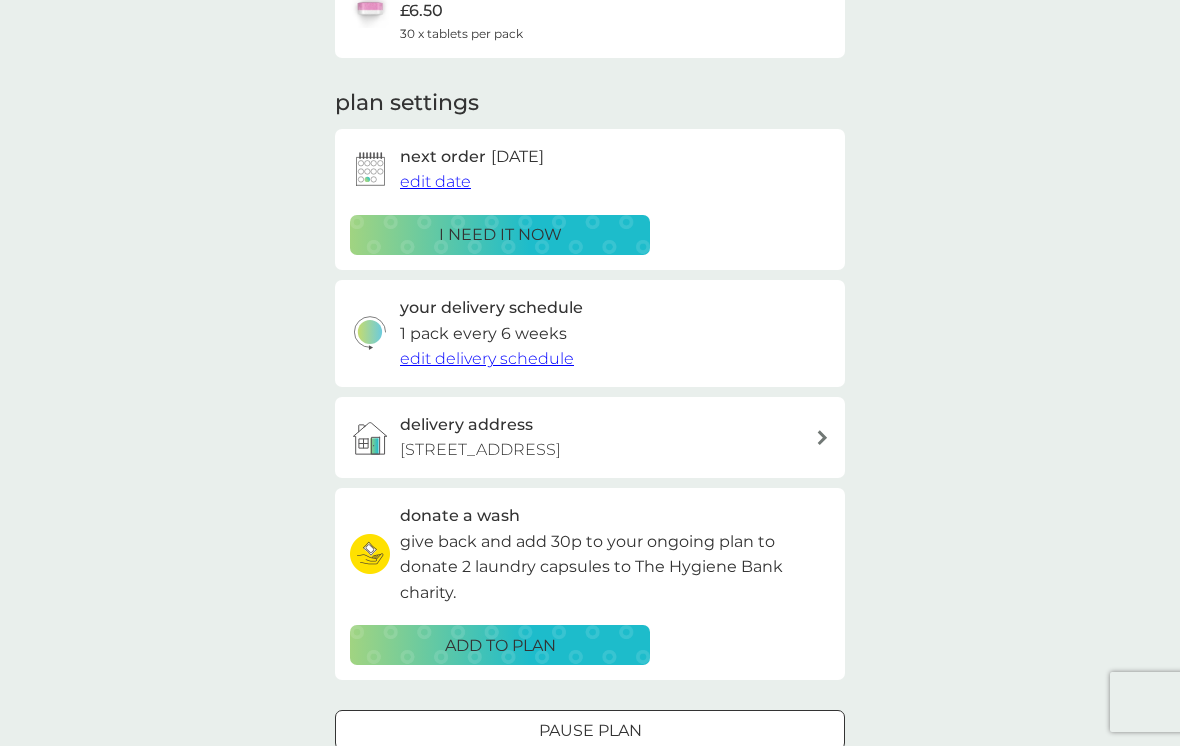click on "edit date" at bounding box center [435, 181] 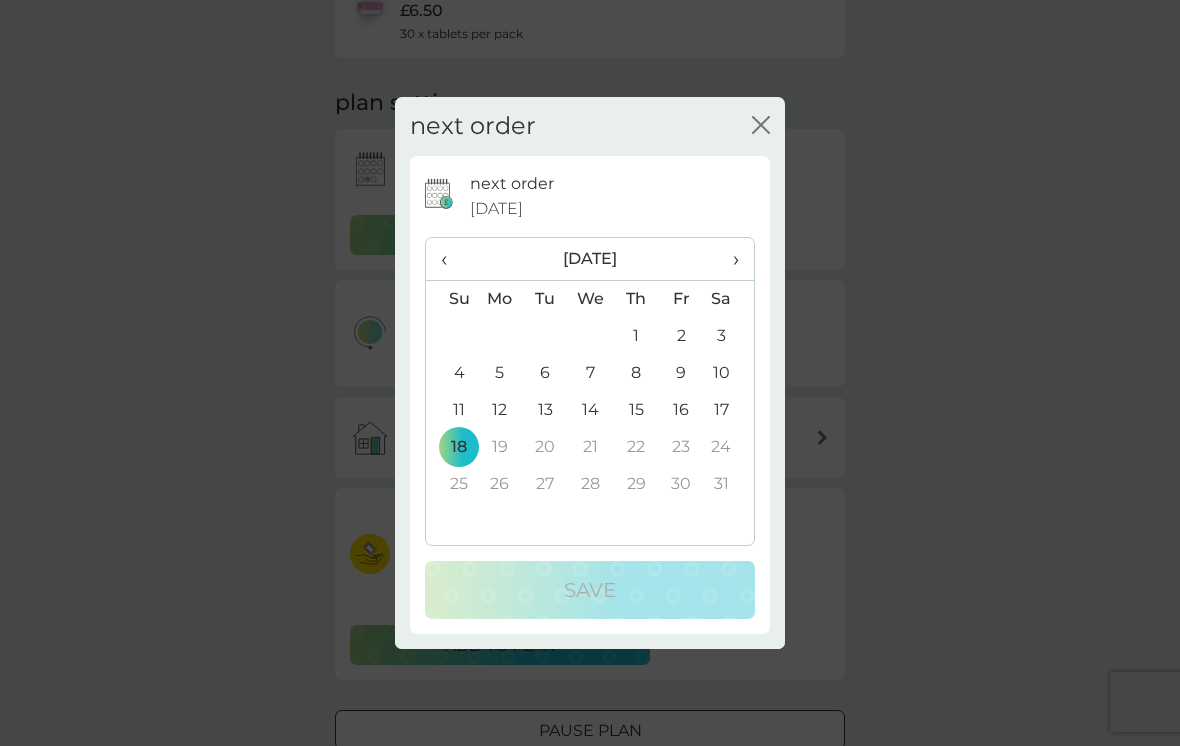 click on "‹" at bounding box center (451, 259) 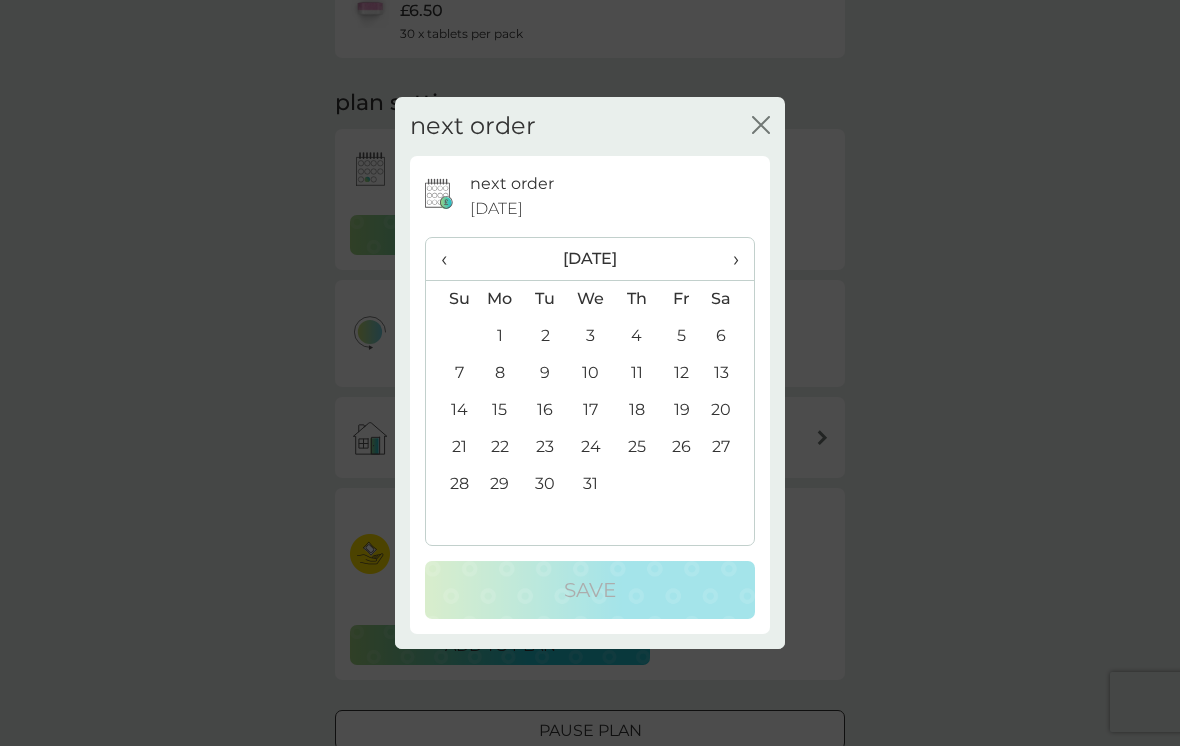 click on "‹" at bounding box center [451, 259] 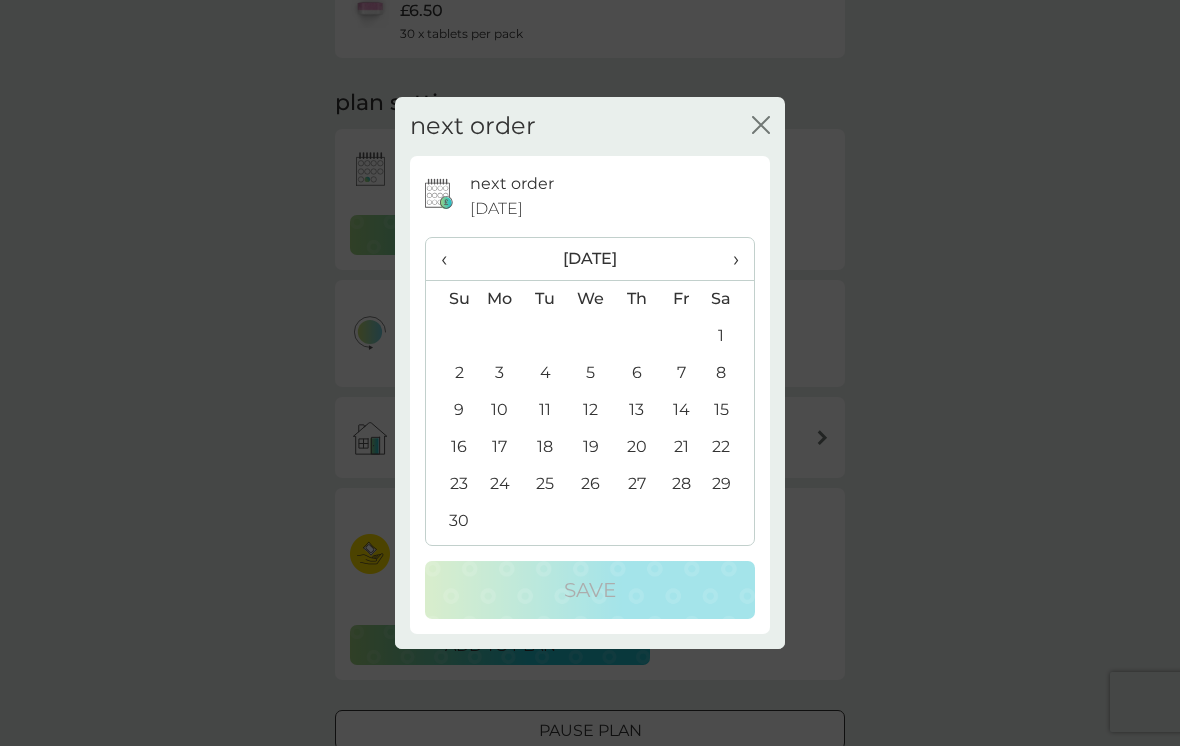 click on "‹" at bounding box center (451, 259) 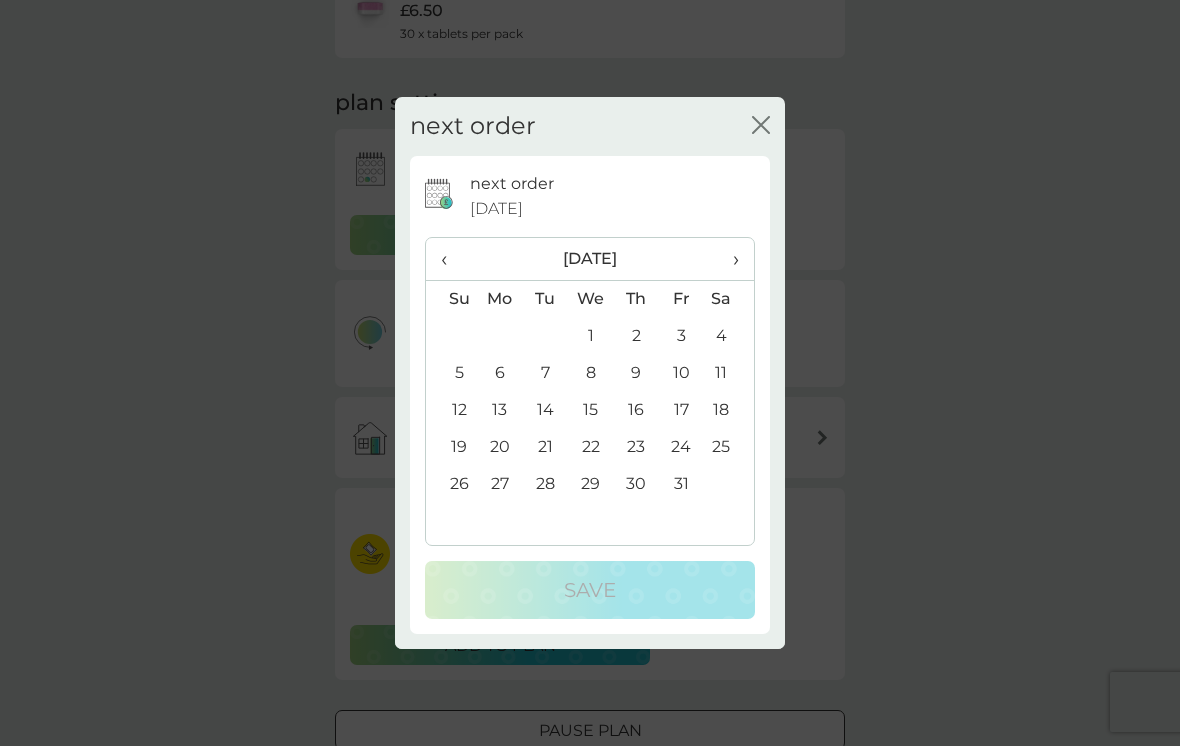 click on "‹" at bounding box center (451, 259) 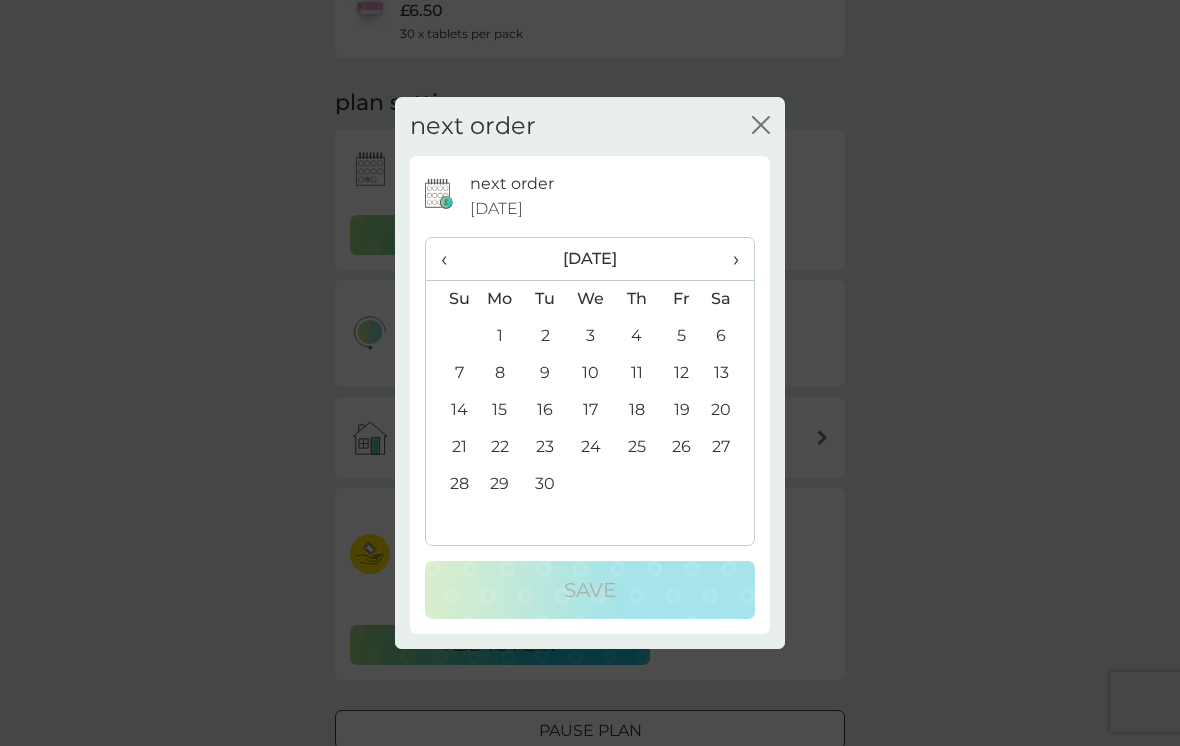 click on "‹" at bounding box center (451, 259) 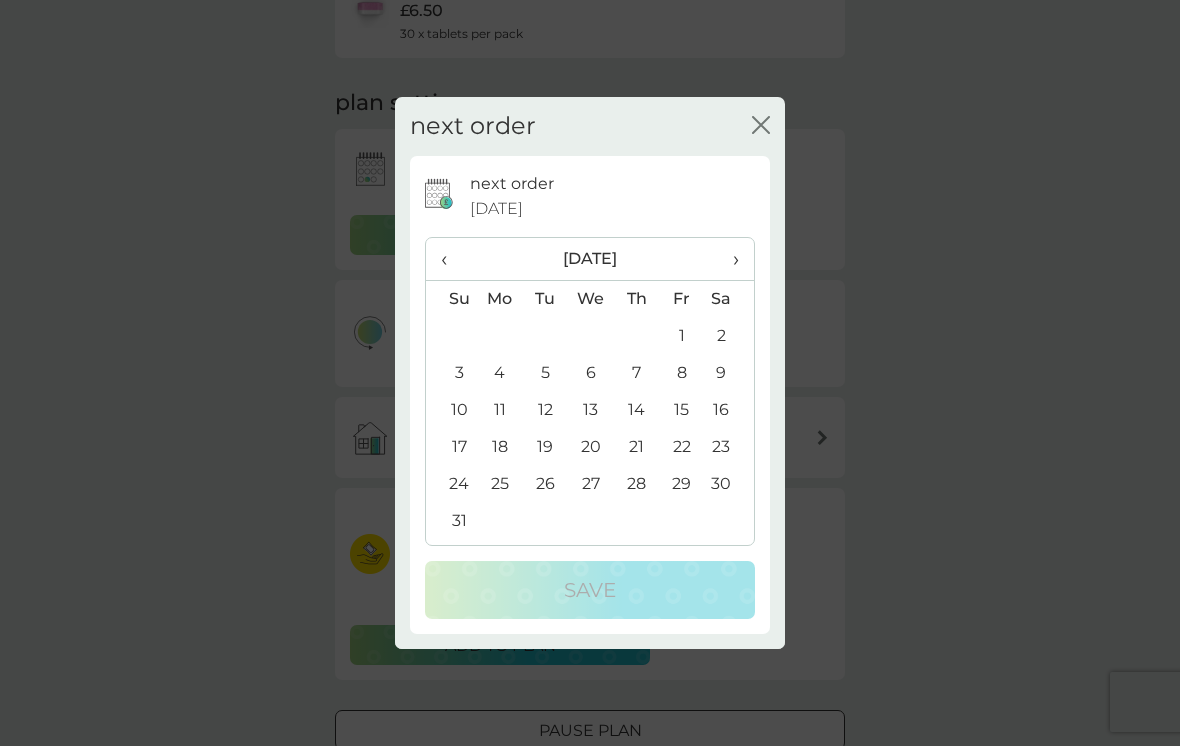 click on "4" at bounding box center (500, 373) 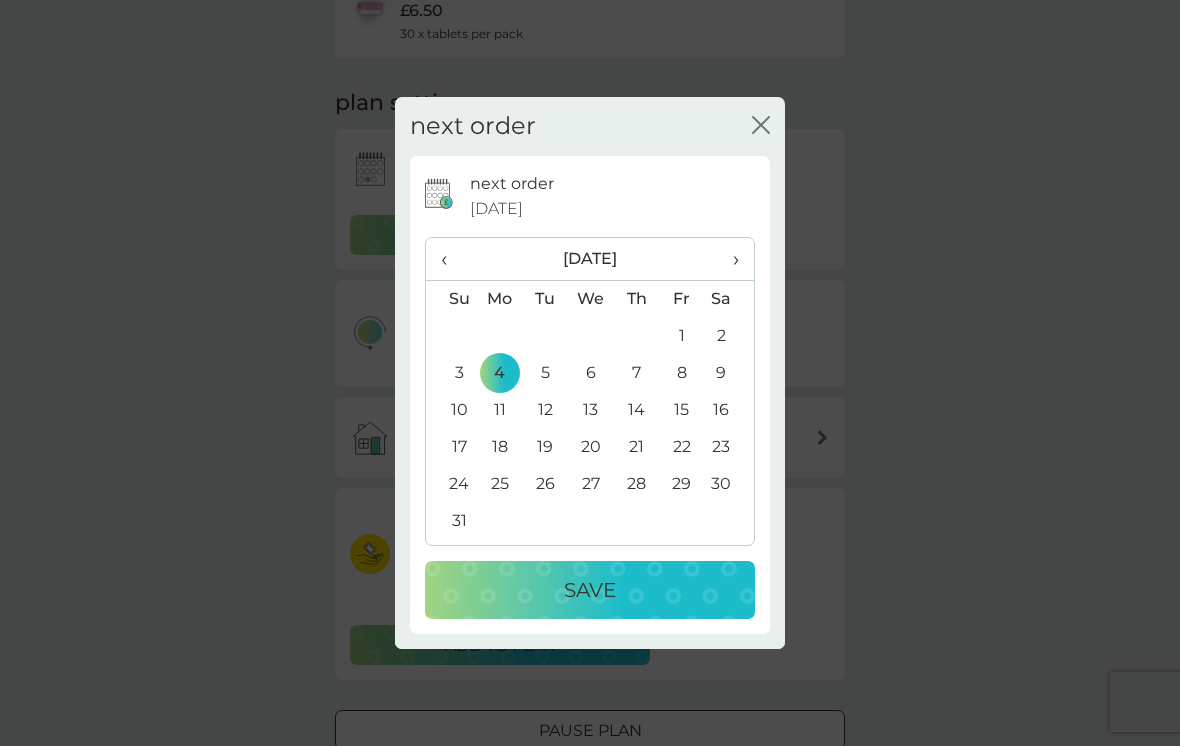 click on "Save" at bounding box center [590, 590] 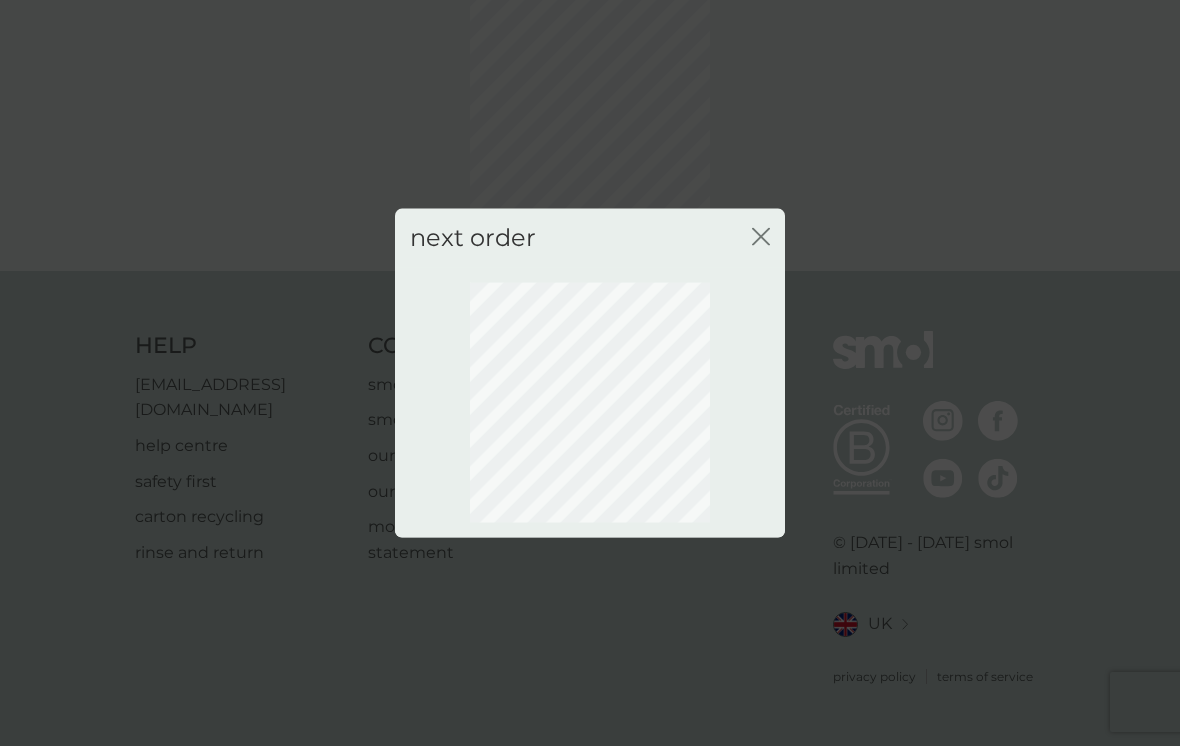 scroll, scrollTop: 60, scrollLeft: 0, axis: vertical 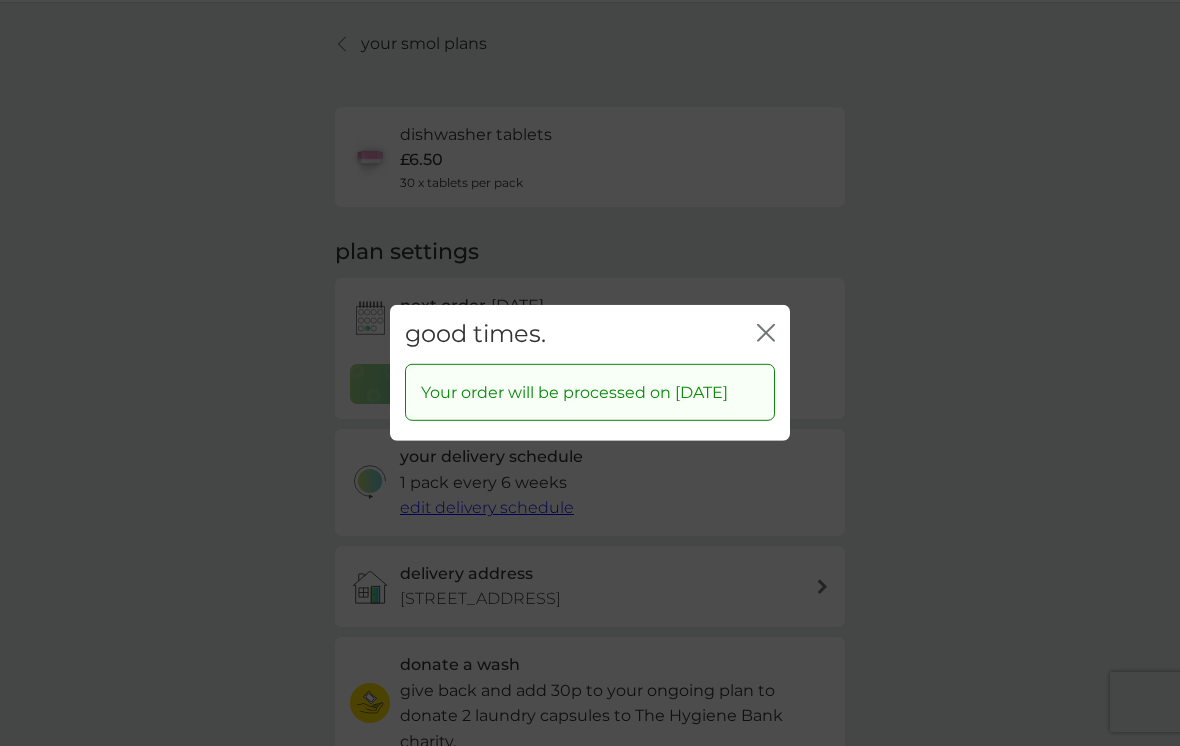 click on "good times. close" at bounding box center [590, 334] 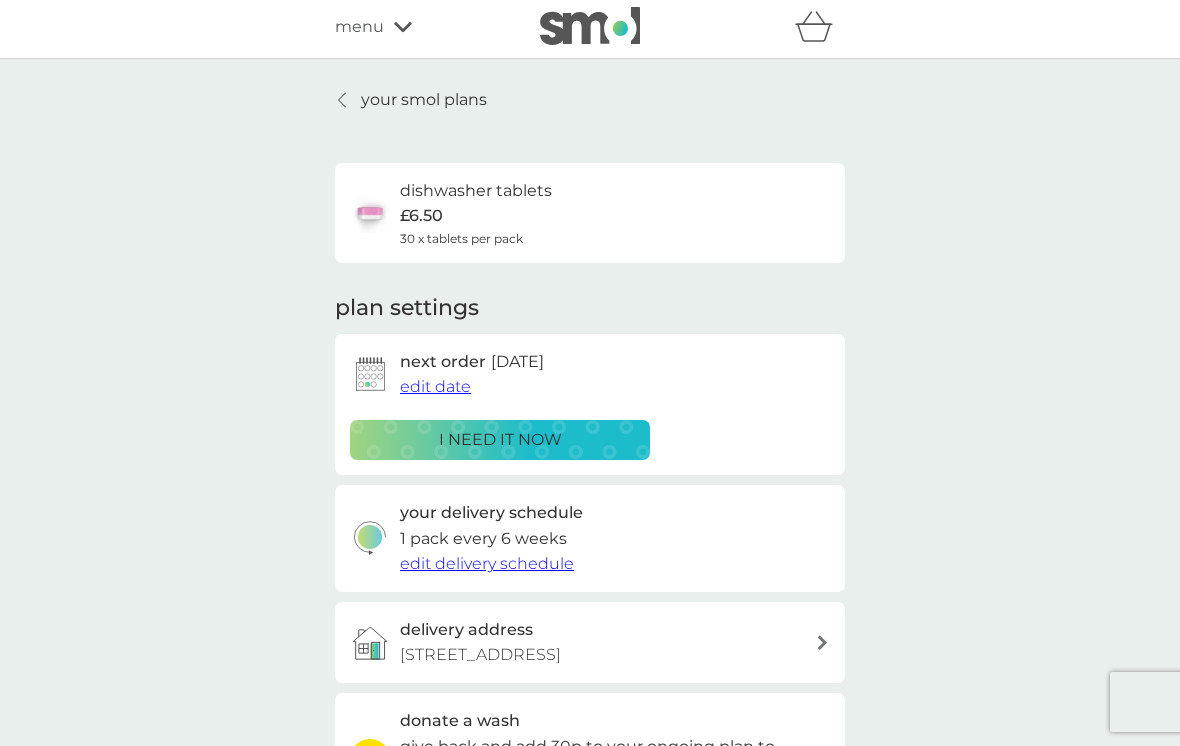 scroll, scrollTop: 0, scrollLeft: 0, axis: both 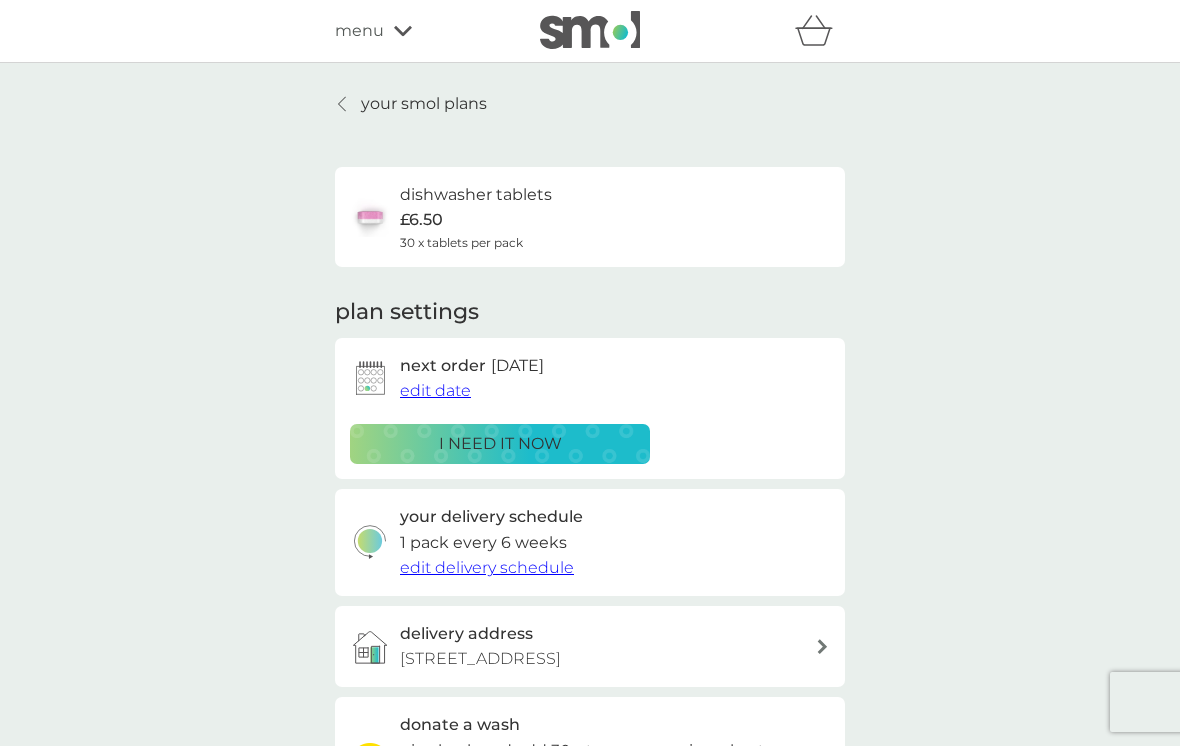 click 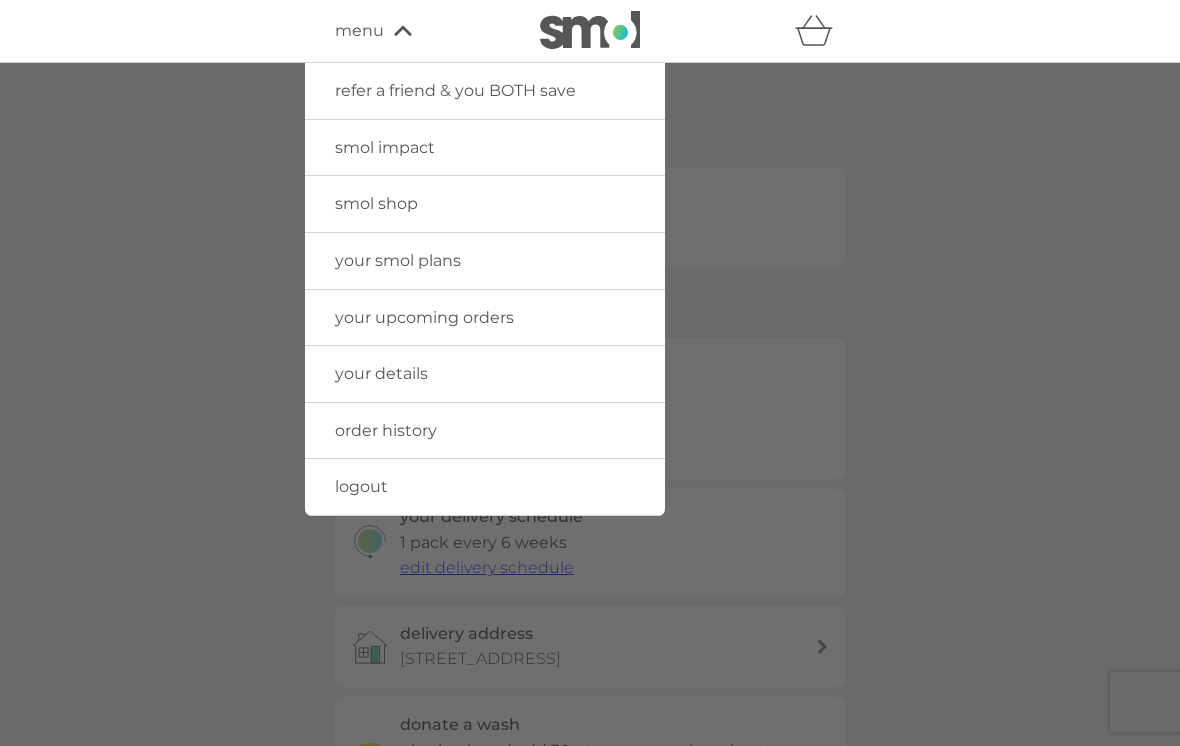 click on "smol shop" at bounding box center (485, 204) 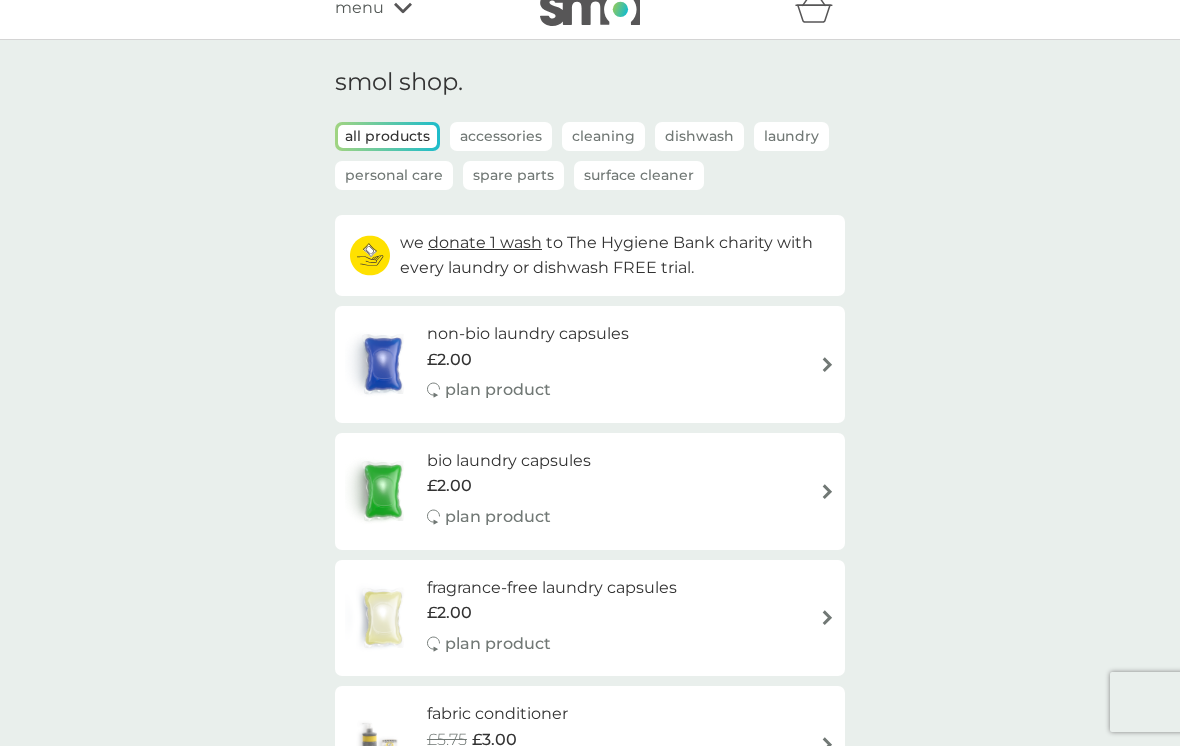 scroll, scrollTop: 24, scrollLeft: 0, axis: vertical 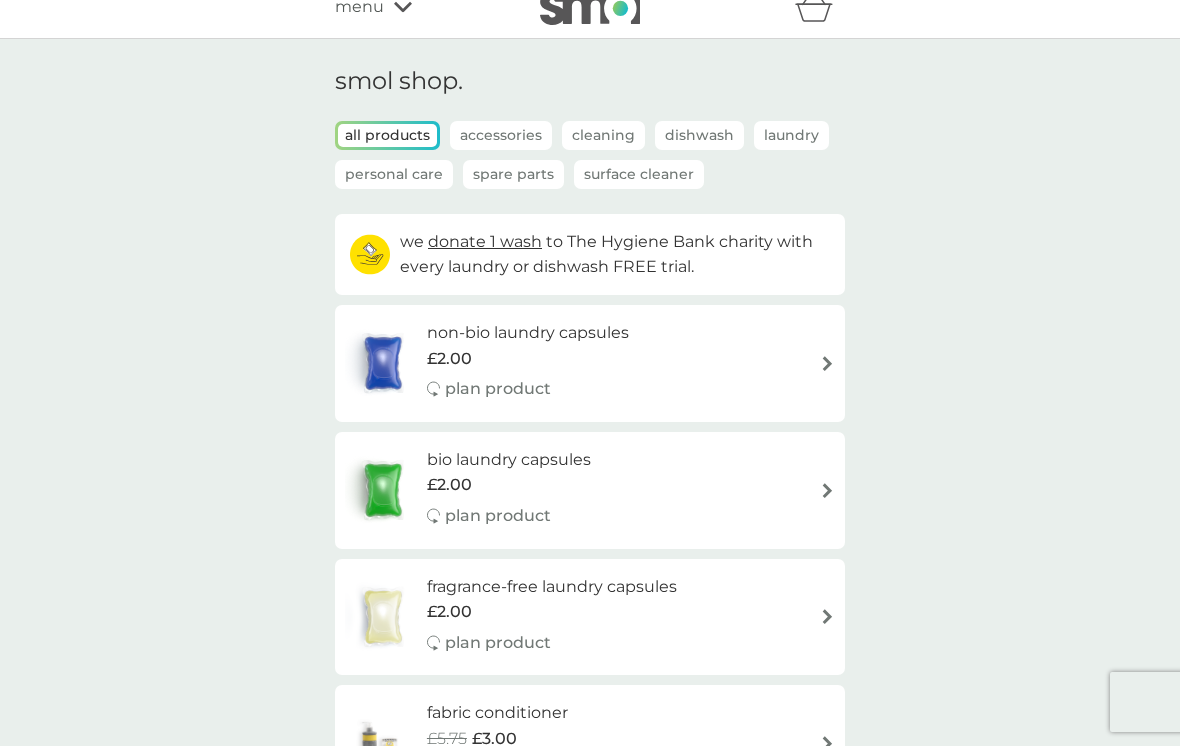 click on "all products" at bounding box center (387, 135) 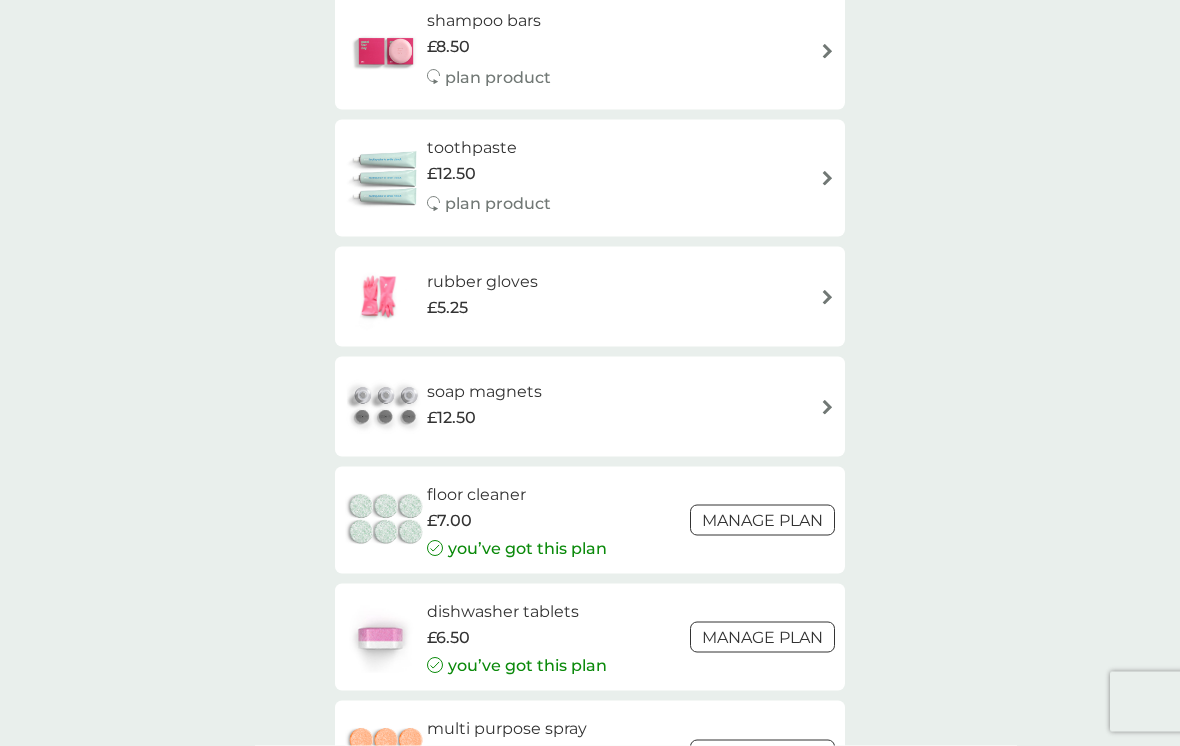 scroll, scrollTop: 2524, scrollLeft: 0, axis: vertical 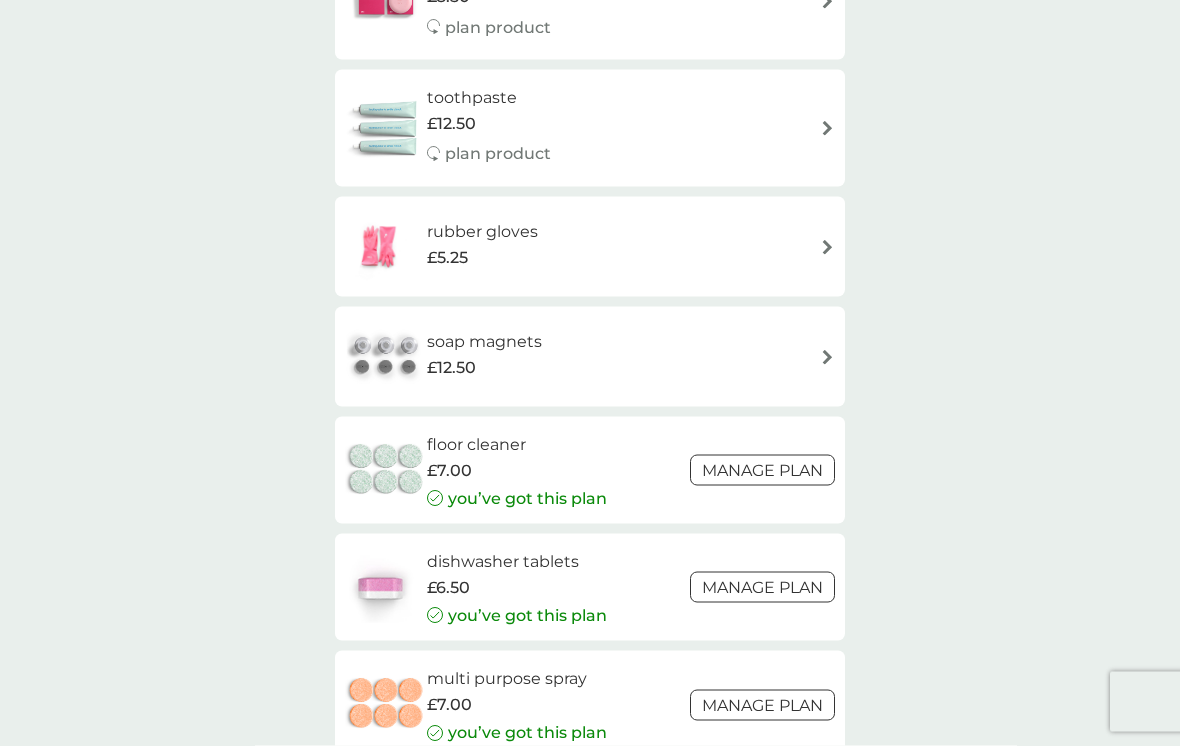 click at bounding box center (386, 471) 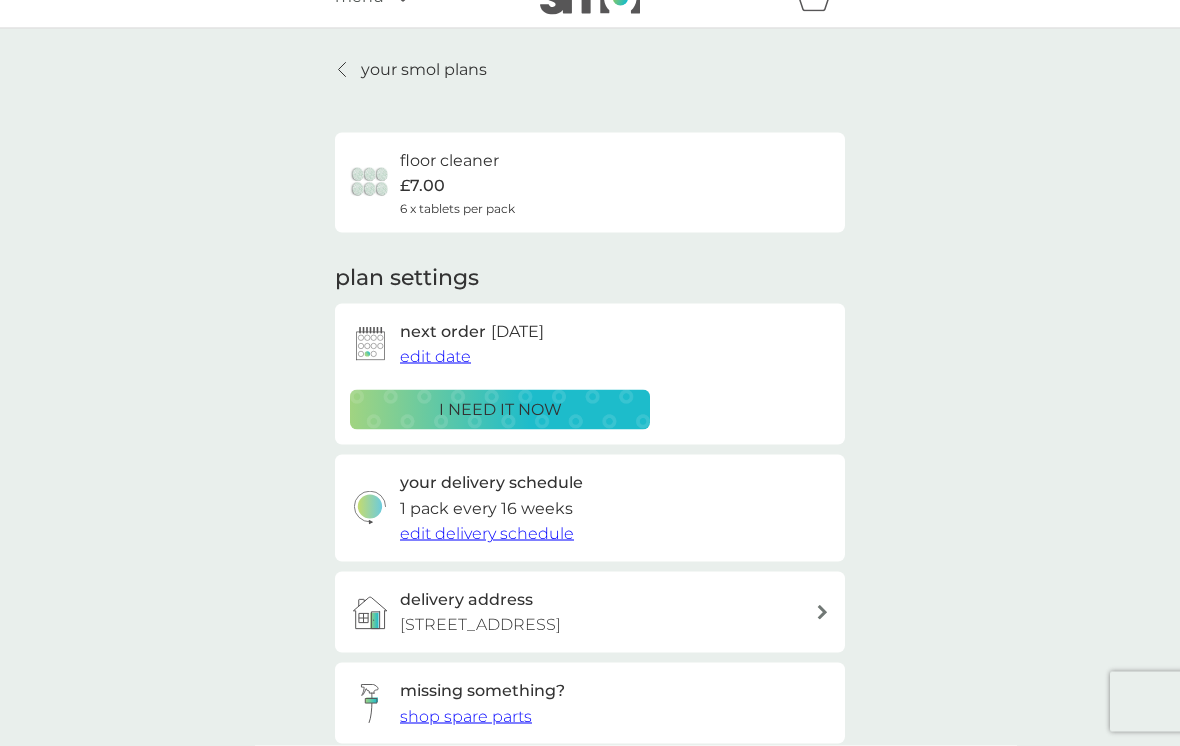 scroll, scrollTop: 0, scrollLeft: 0, axis: both 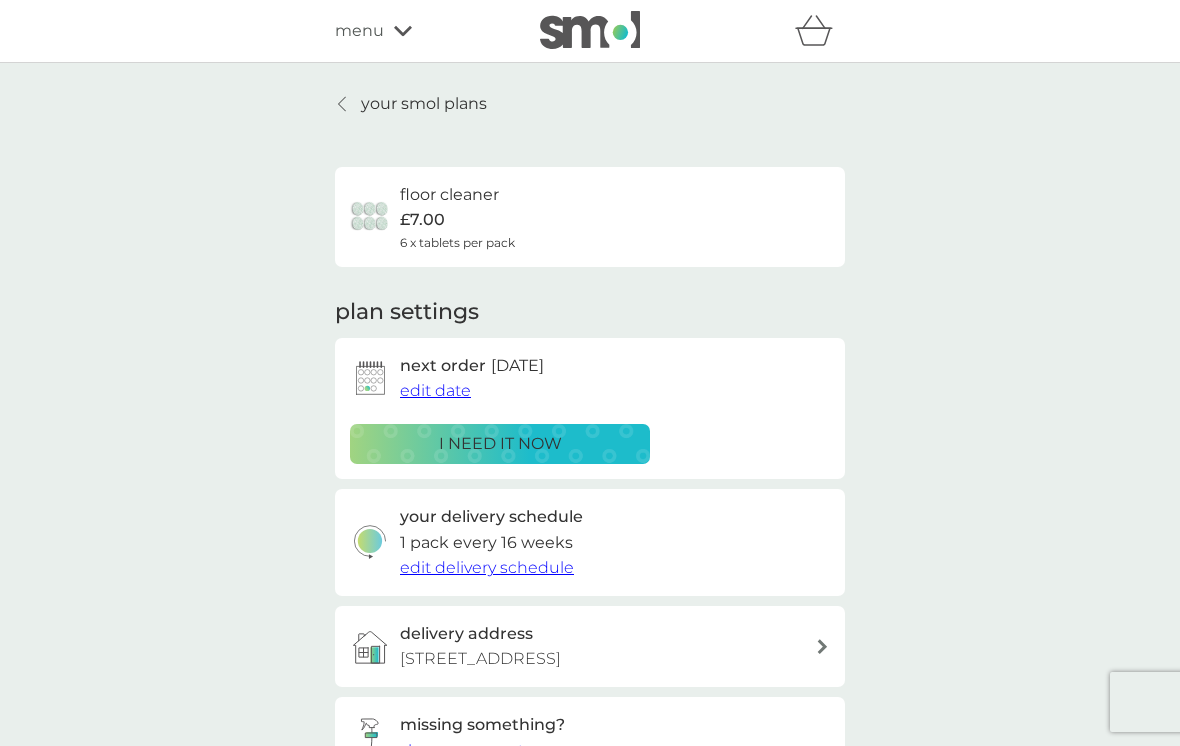 click 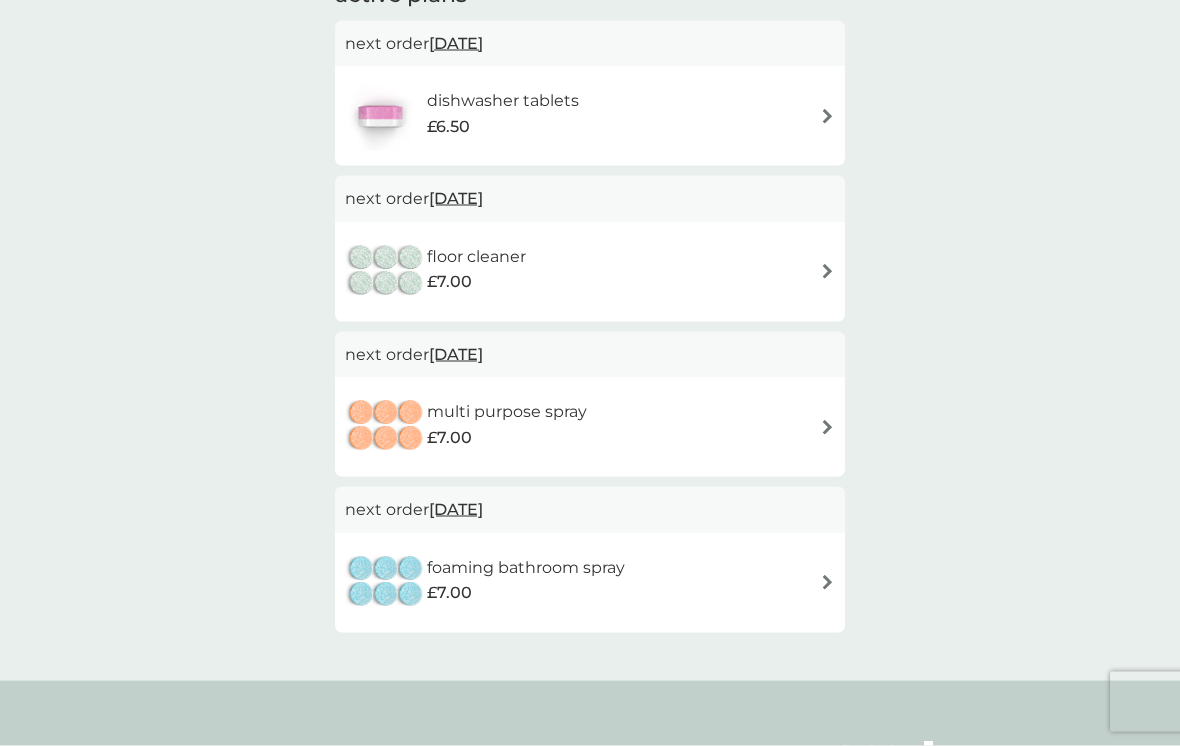 scroll, scrollTop: 172, scrollLeft: 0, axis: vertical 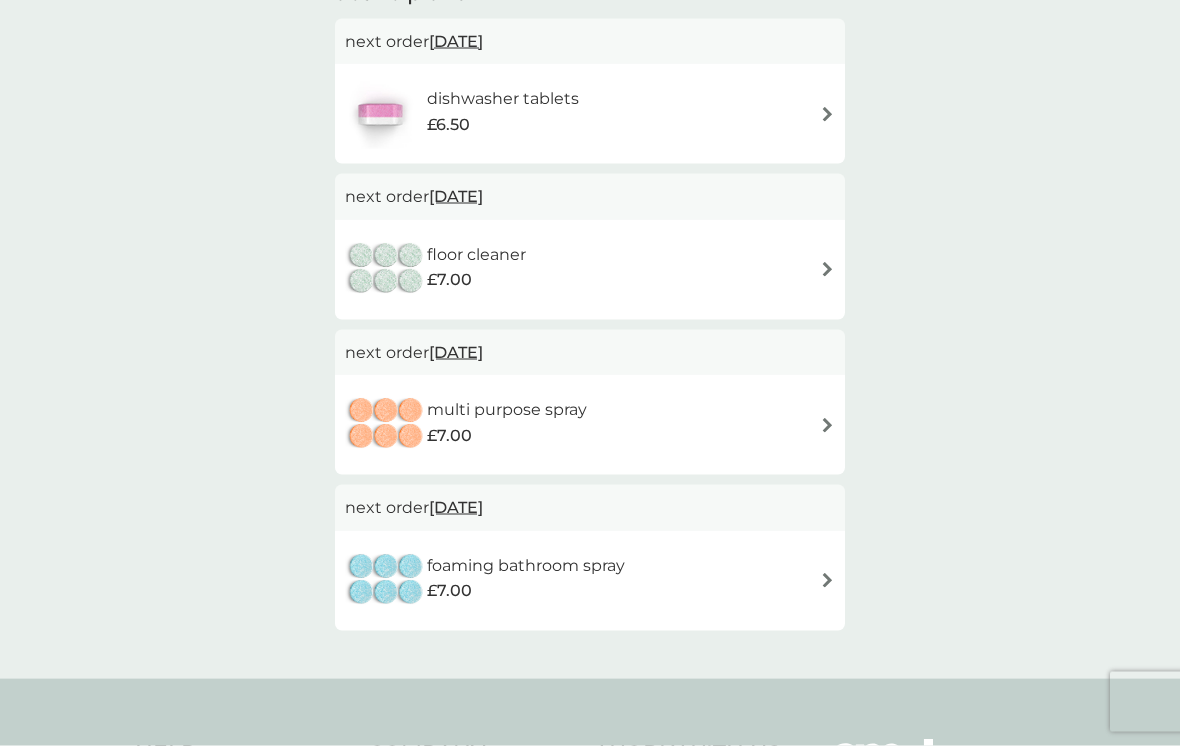 click on "£7.00" at bounding box center (526, 591) 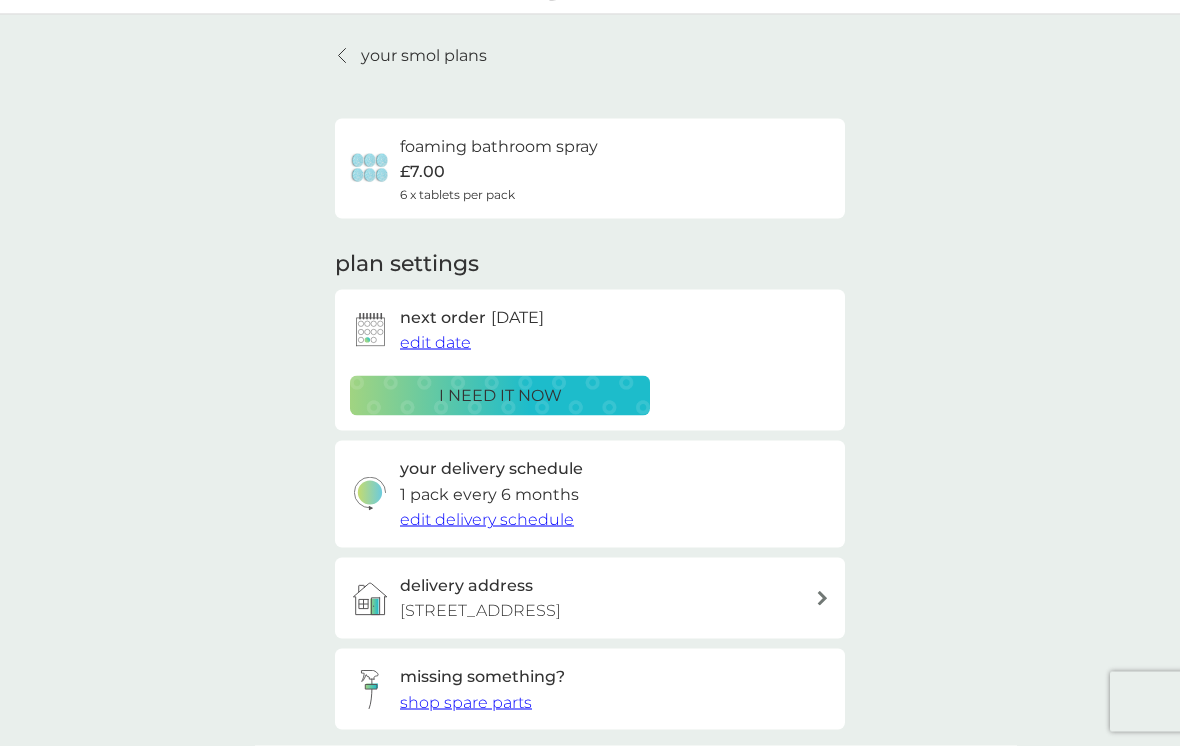 scroll, scrollTop: 0, scrollLeft: 0, axis: both 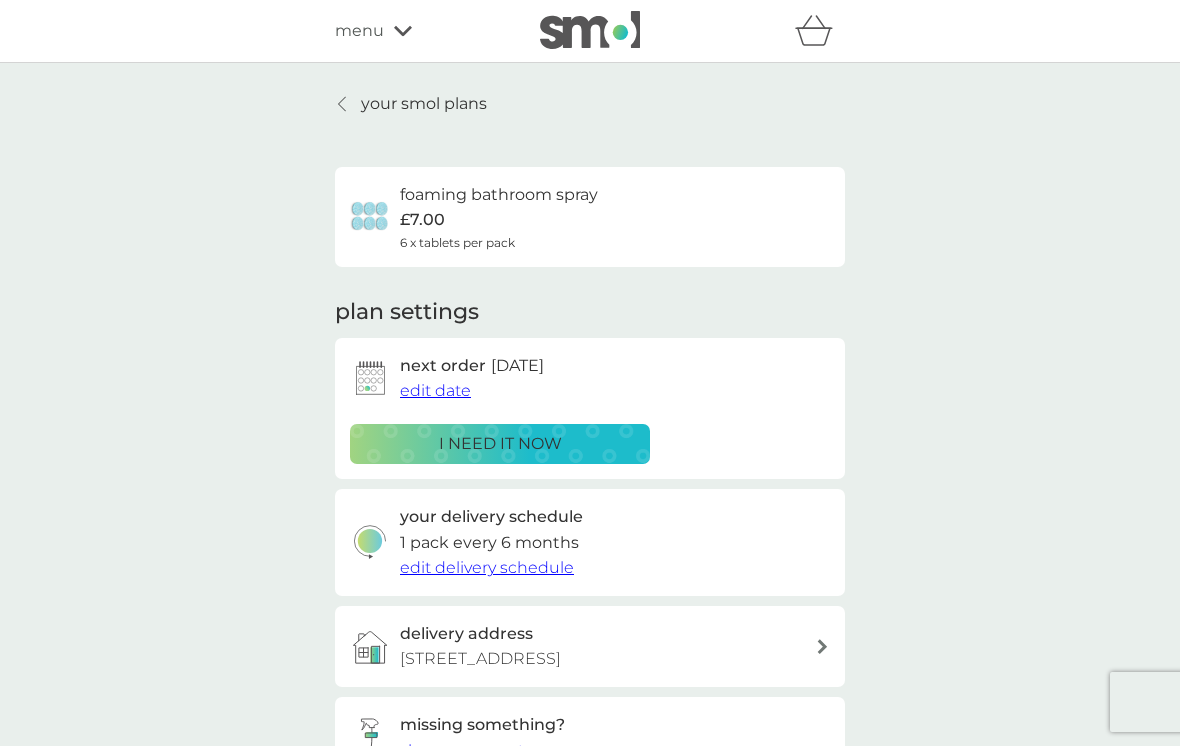 click 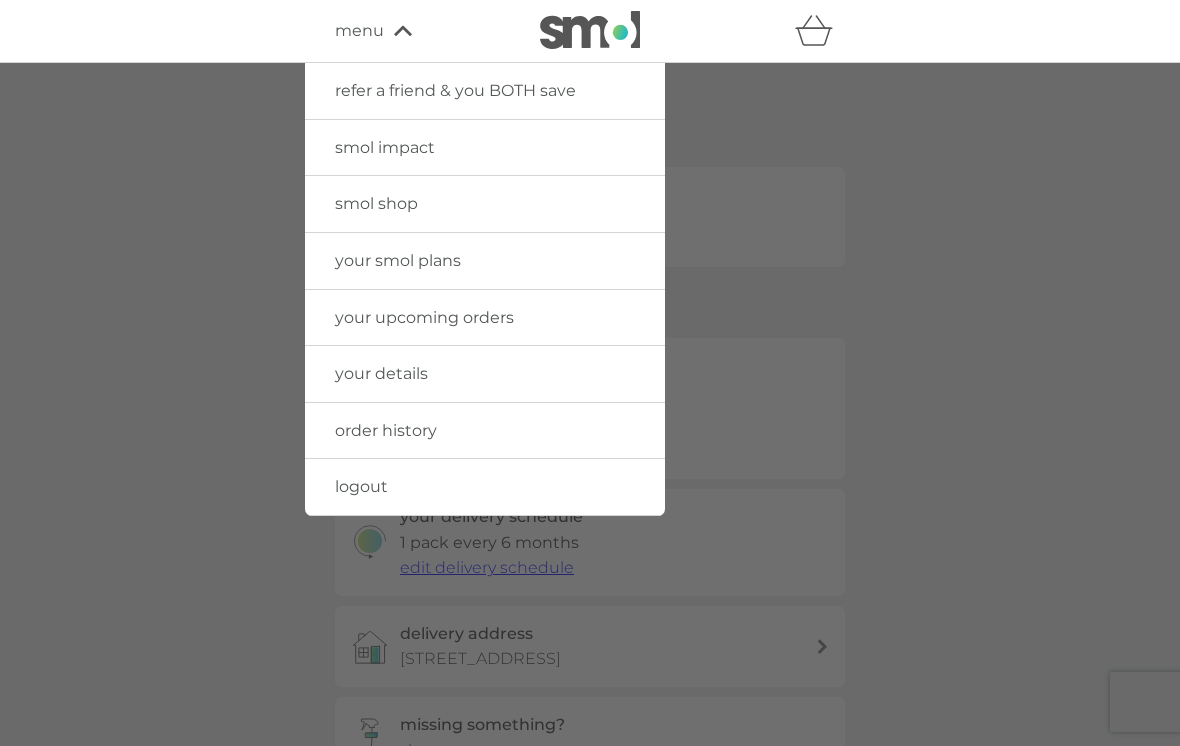 click on "smol impact" at bounding box center [485, 148] 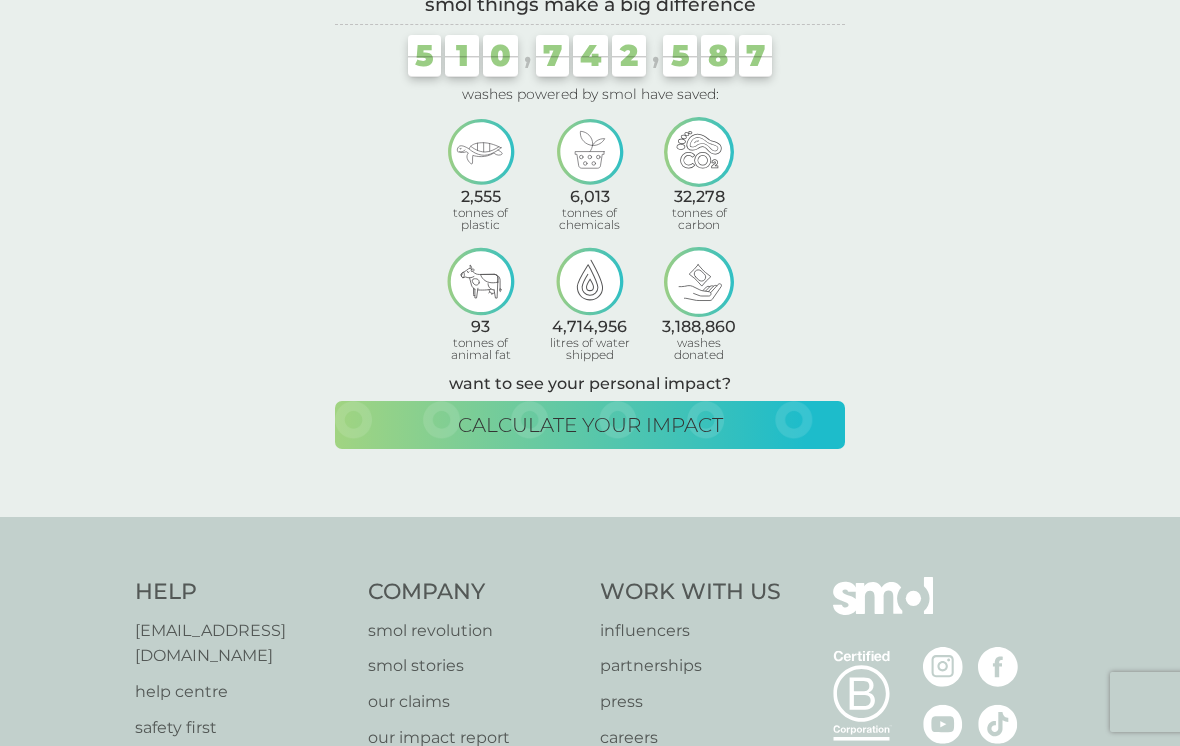 scroll, scrollTop: 0, scrollLeft: 0, axis: both 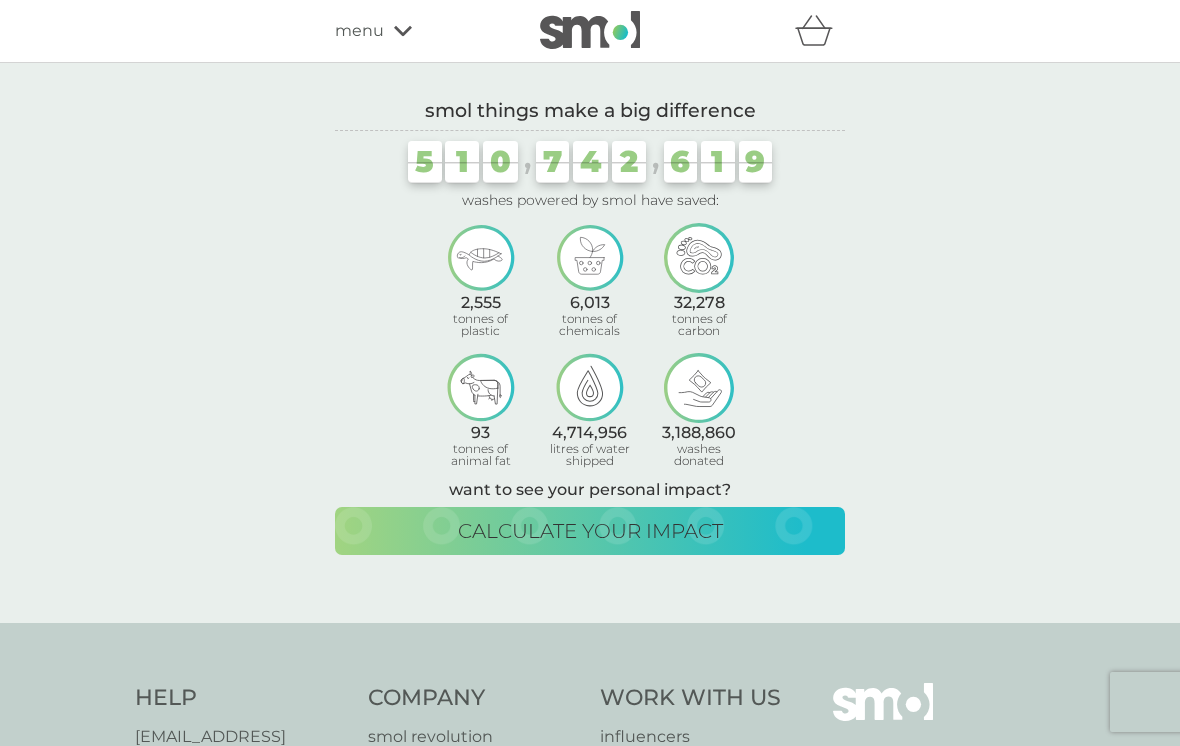 click on "menu" at bounding box center [420, 31] 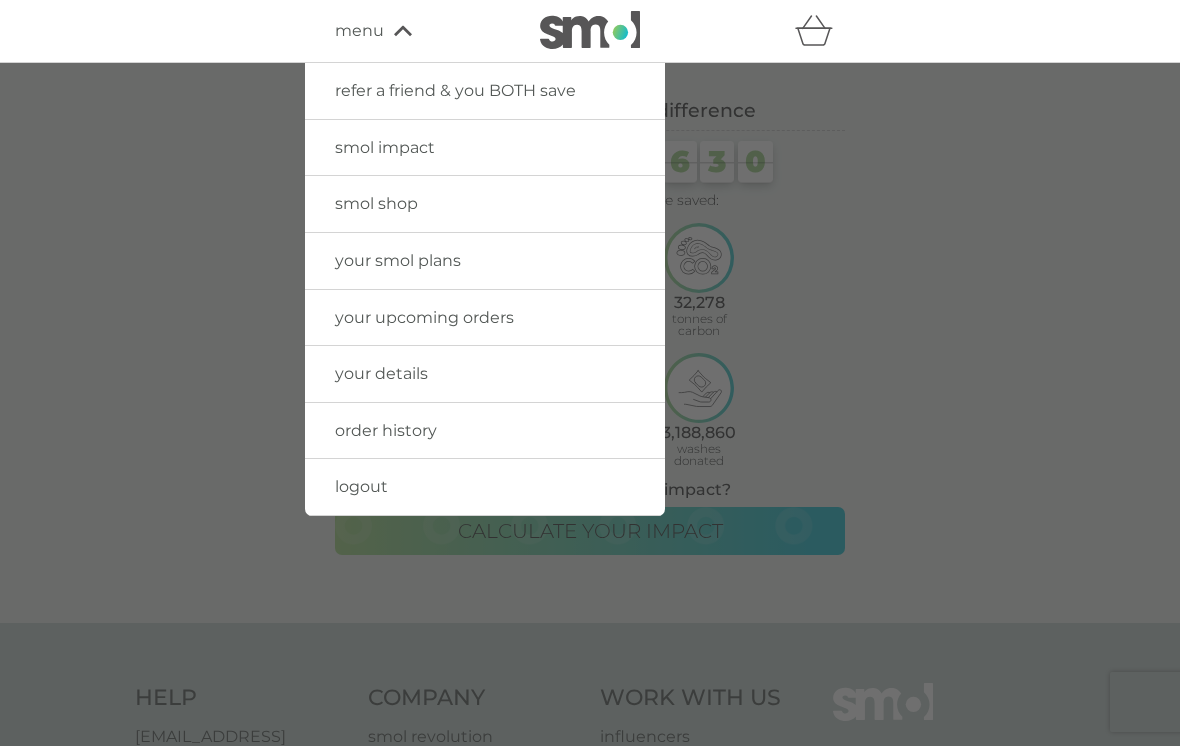 click on "smol impact" at bounding box center [385, 147] 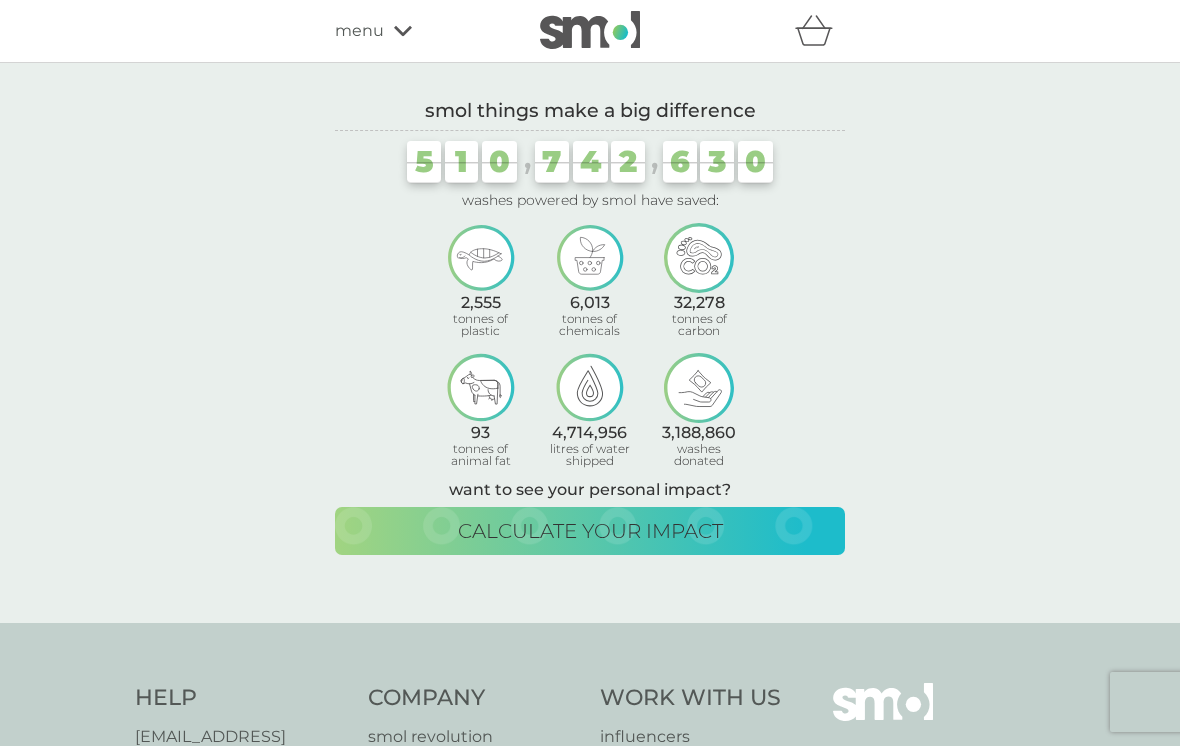 click 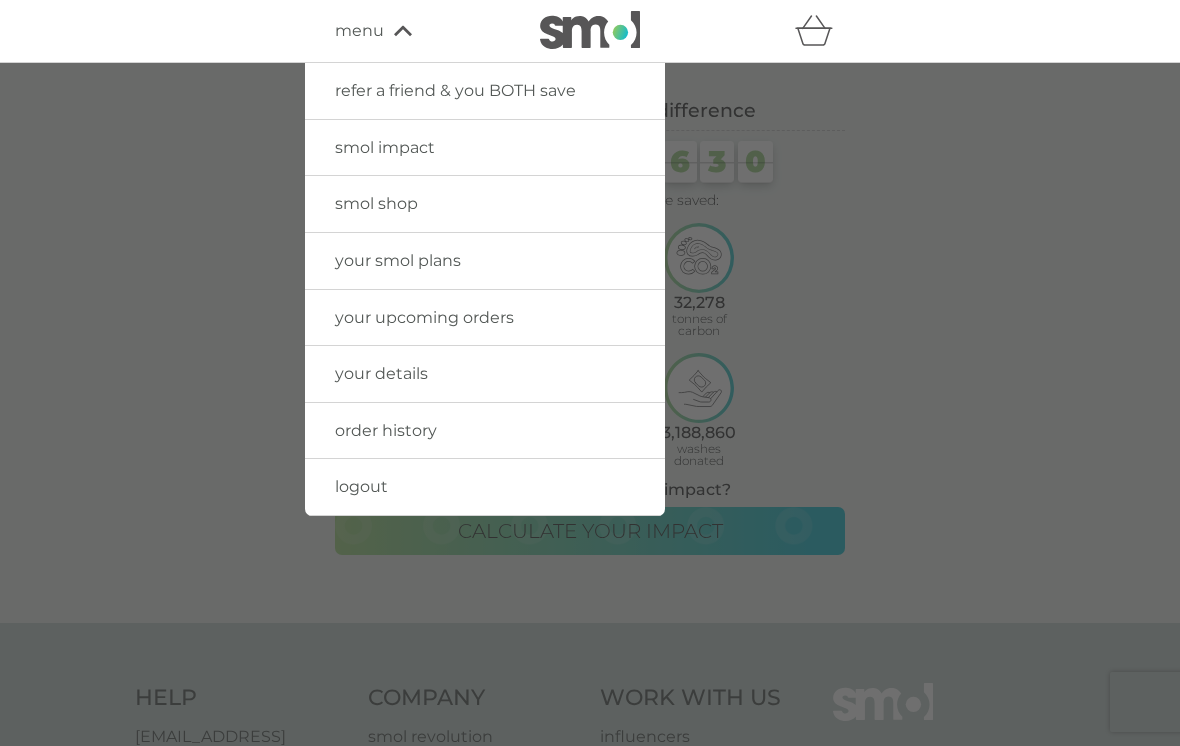 click on "your upcoming orders" at bounding box center [485, 318] 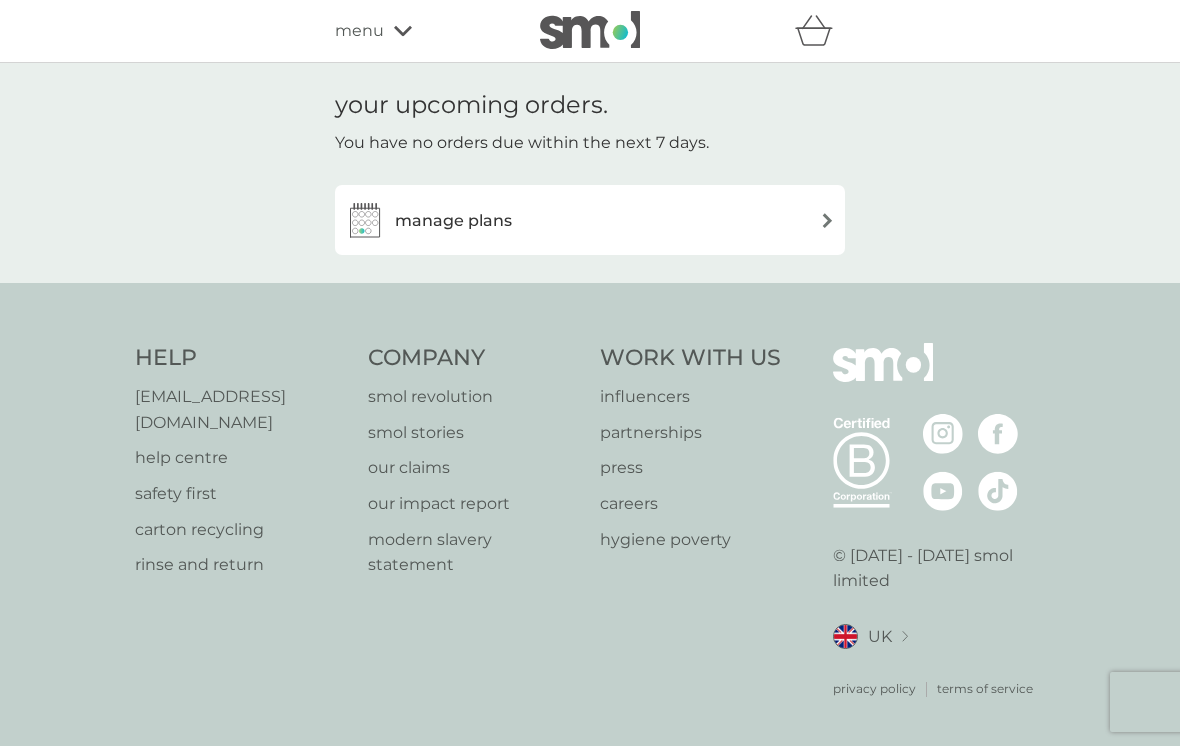 click at bounding box center (827, 220) 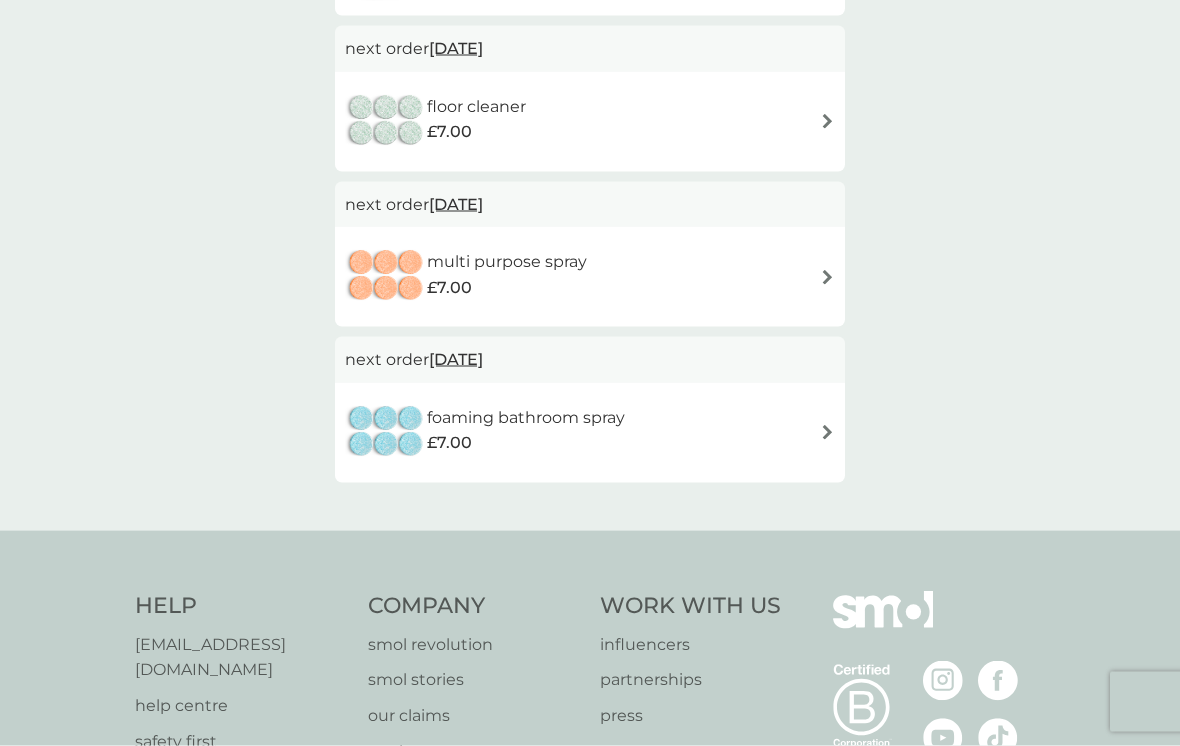 scroll, scrollTop: 330, scrollLeft: 0, axis: vertical 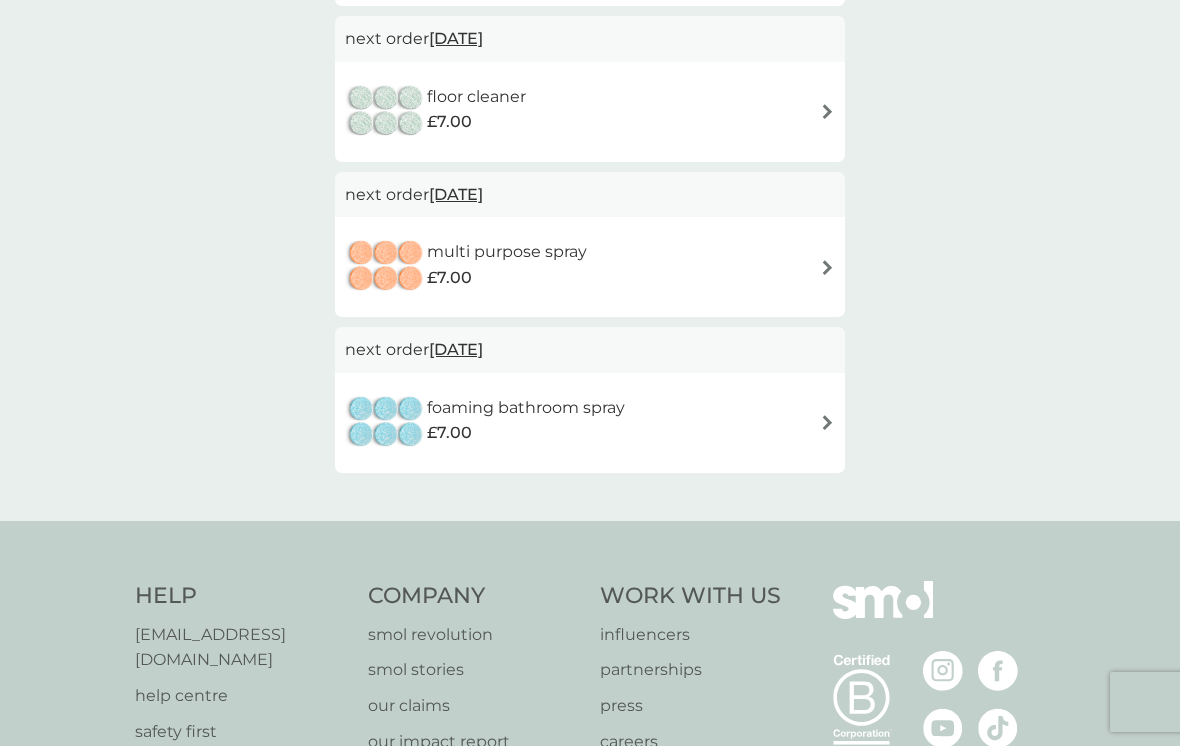 click at bounding box center [827, 422] 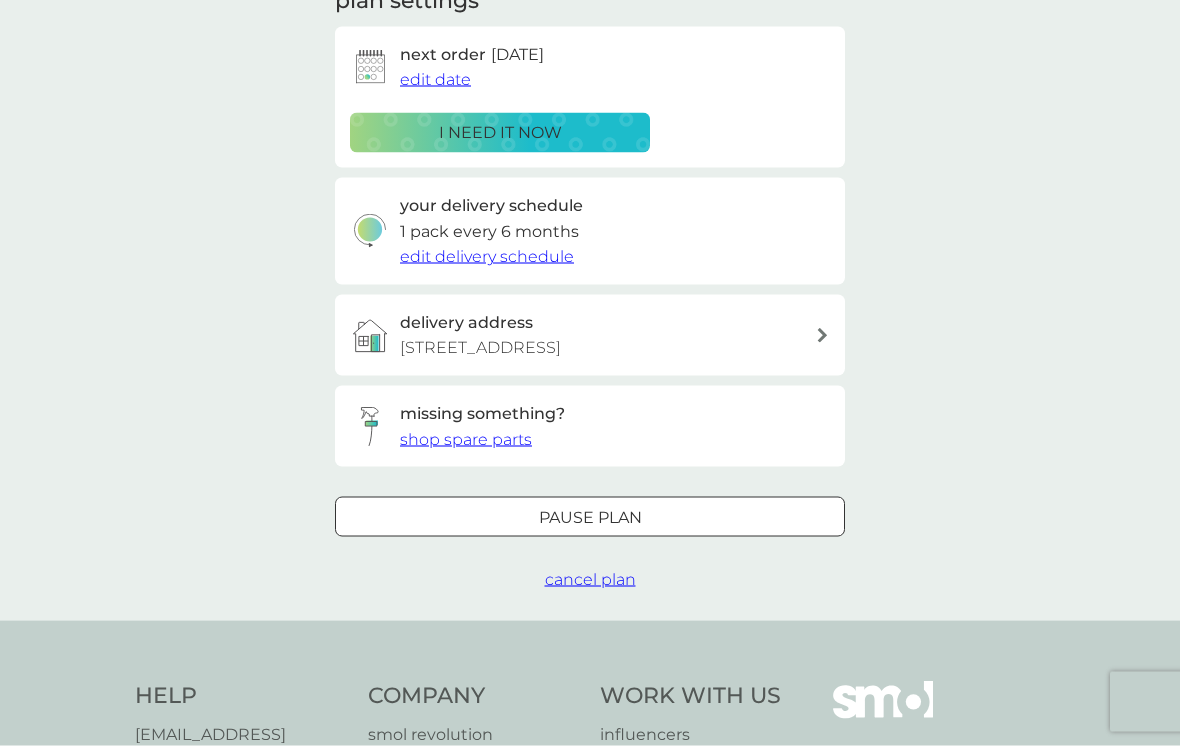 scroll, scrollTop: 313, scrollLeft: 0, axis: vertical 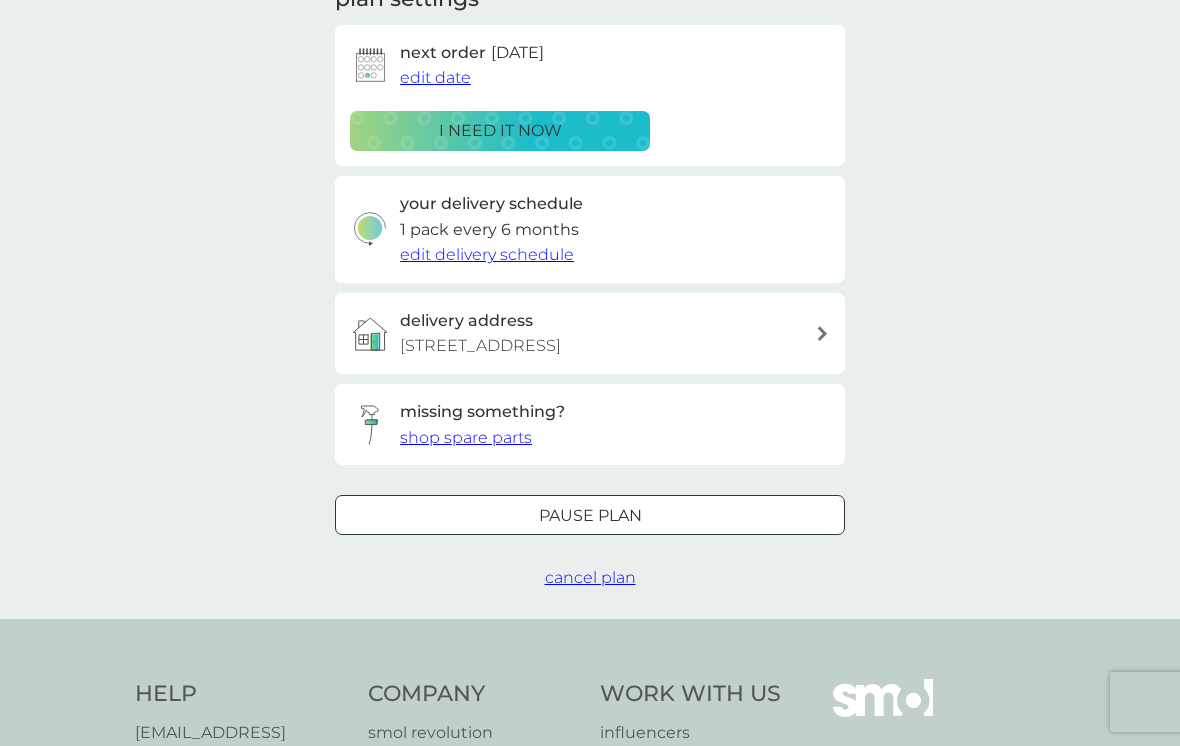 click on "shop spare parts" at bounding box center [466, 437] 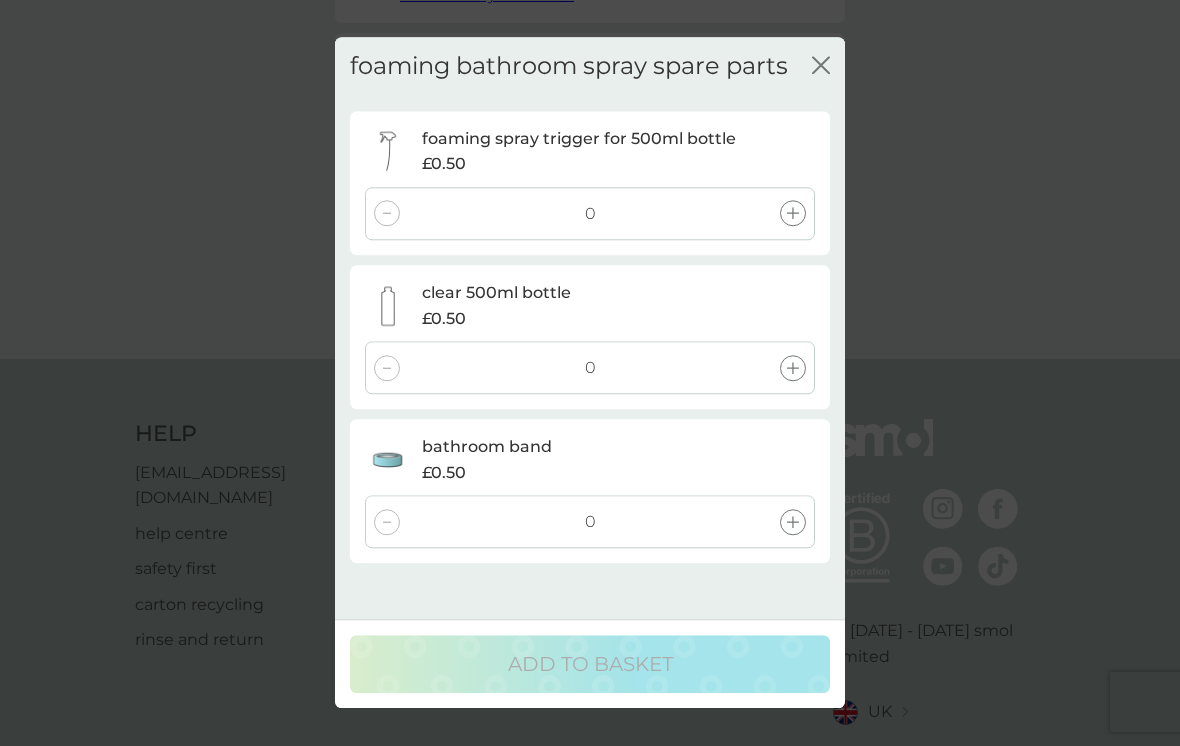 scroll, scrollTop: 594, scrollLeft: 0, axis: vertical 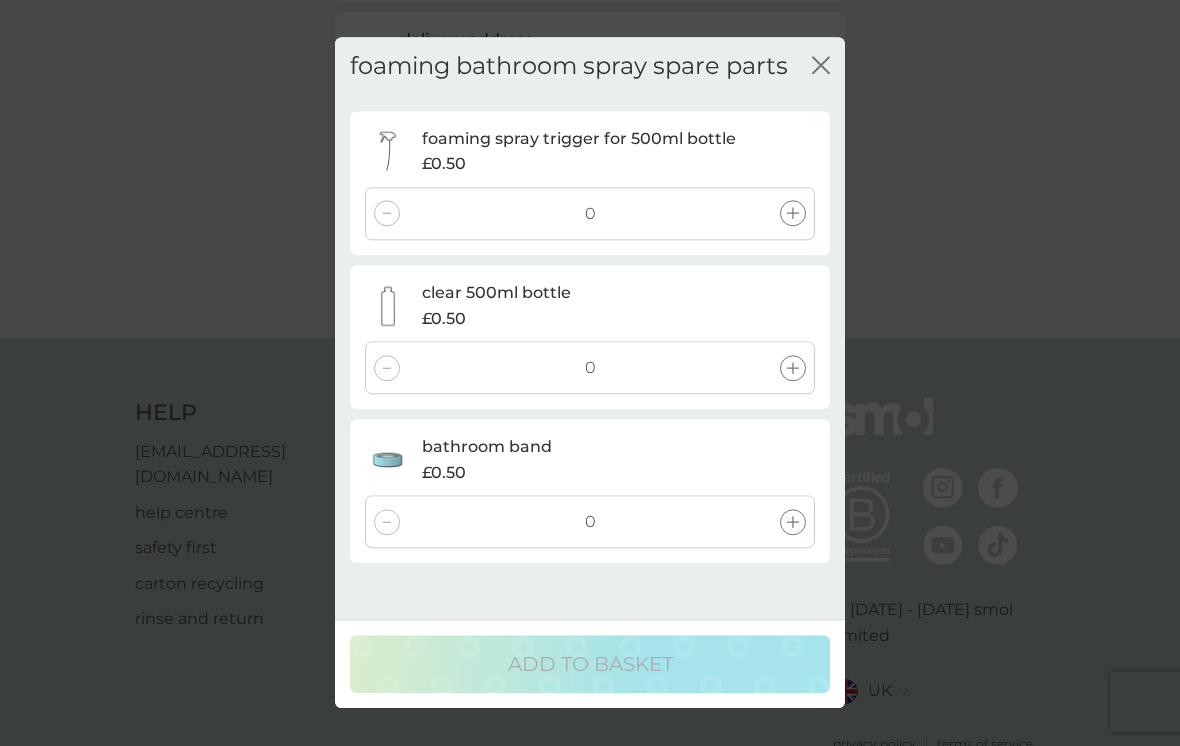 click on "close" at bounding box center (821, 66) 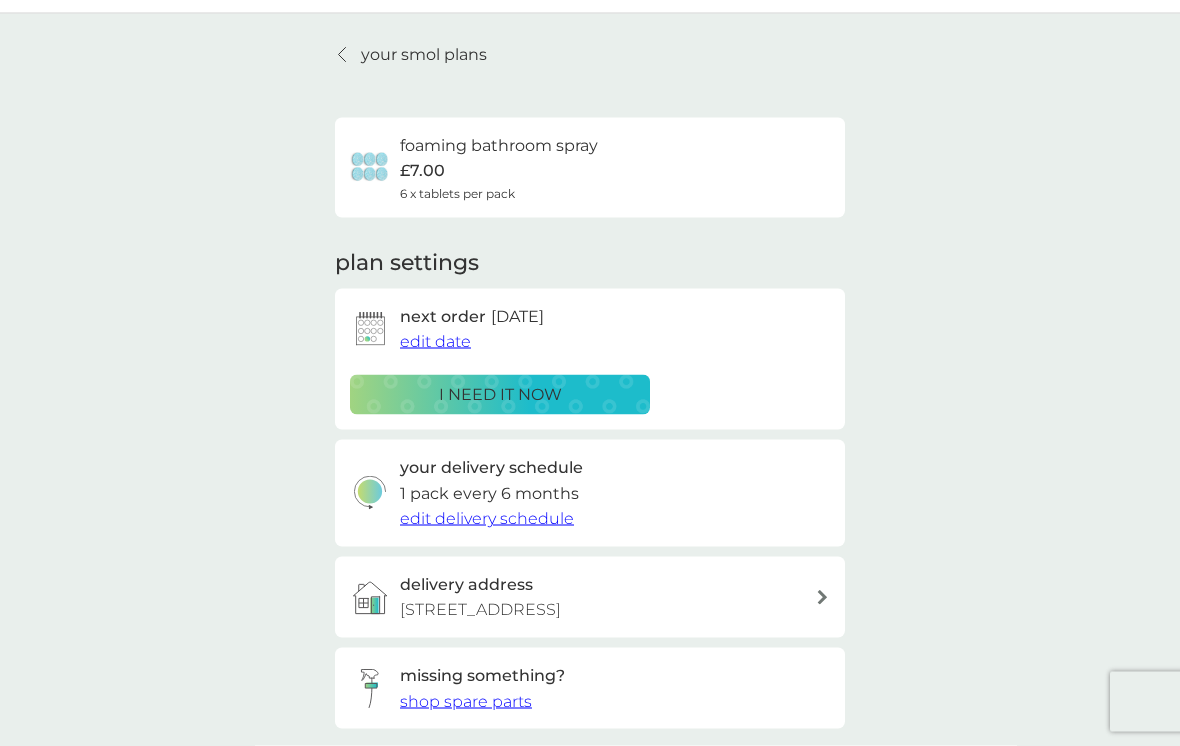 scroll, scrollTop: 0, scrollLeft: 0, axis: both 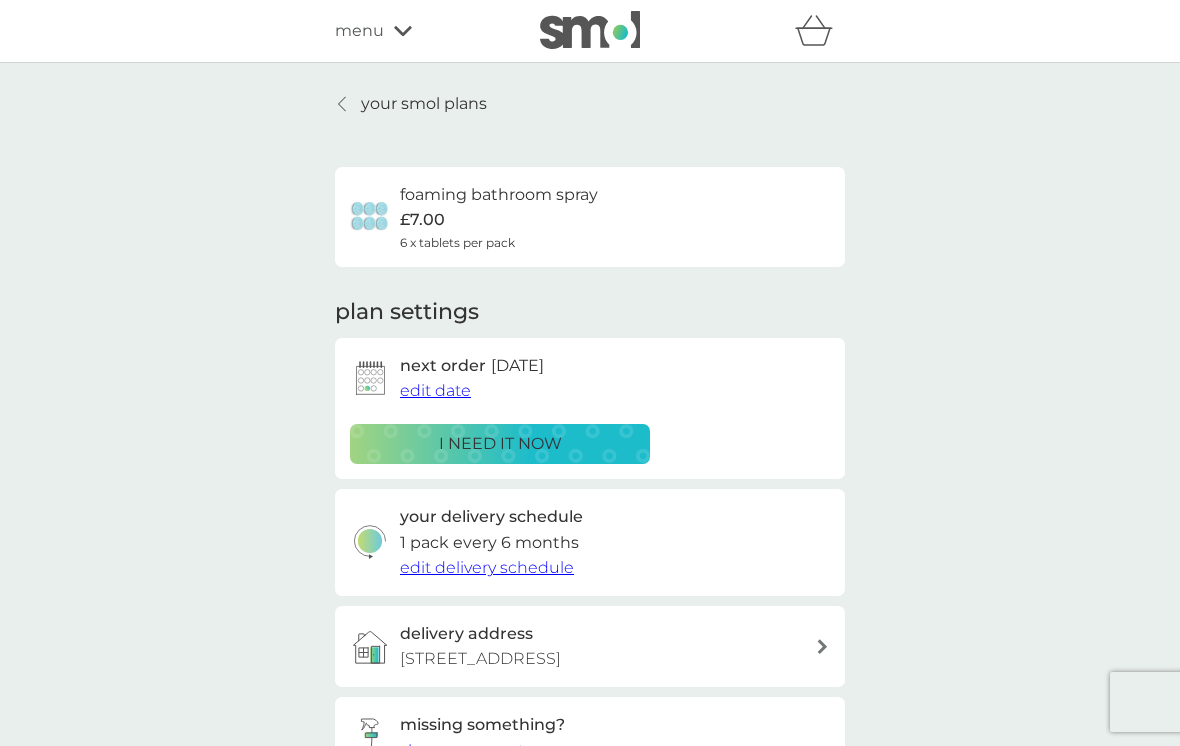 click on "menu" at bounding box center [420, 31] 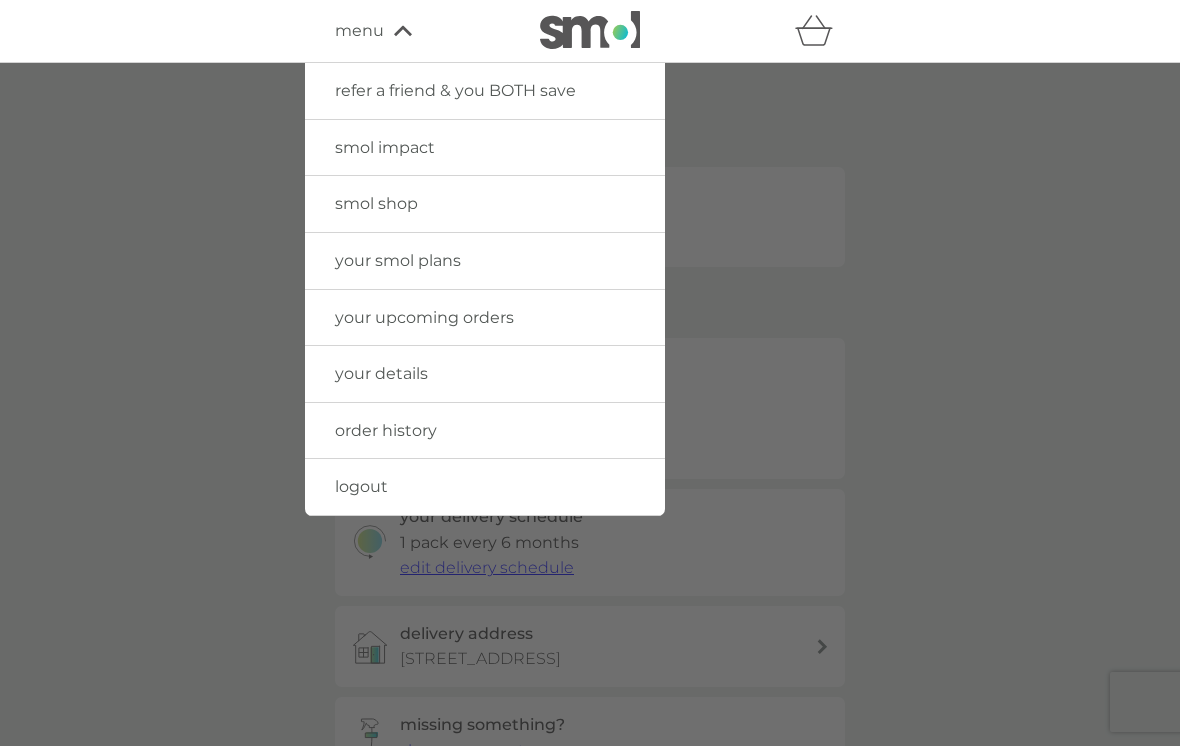 click on "smol shop" at bounding box center (485, 204) 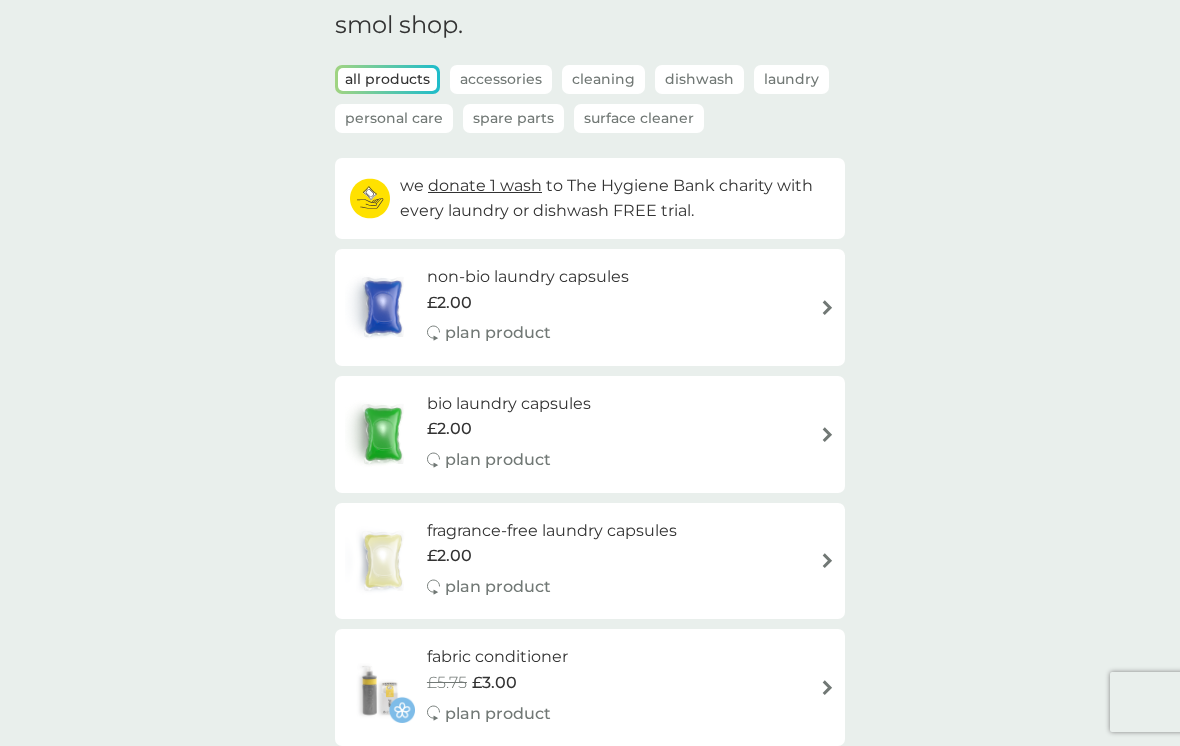 scroll, scrollTop: 82, scrollLeft: 0, axis: vertical 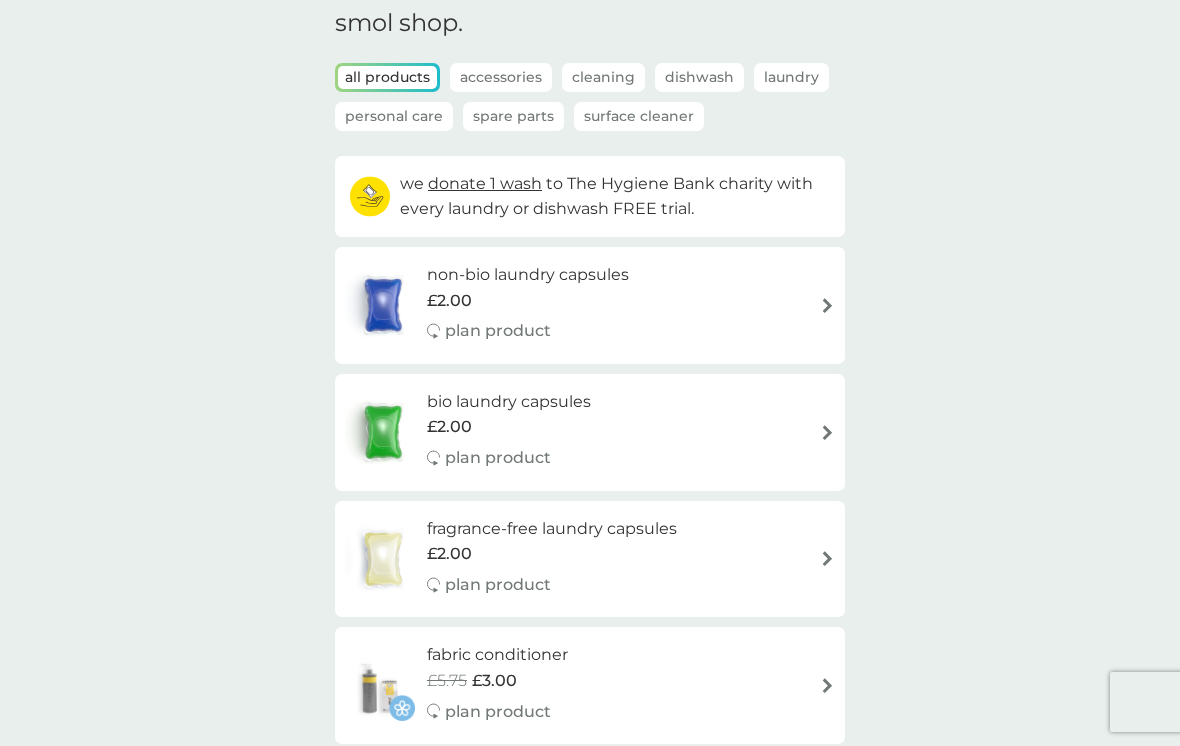 click on "Personal Care" at bounding box center (394, 116) 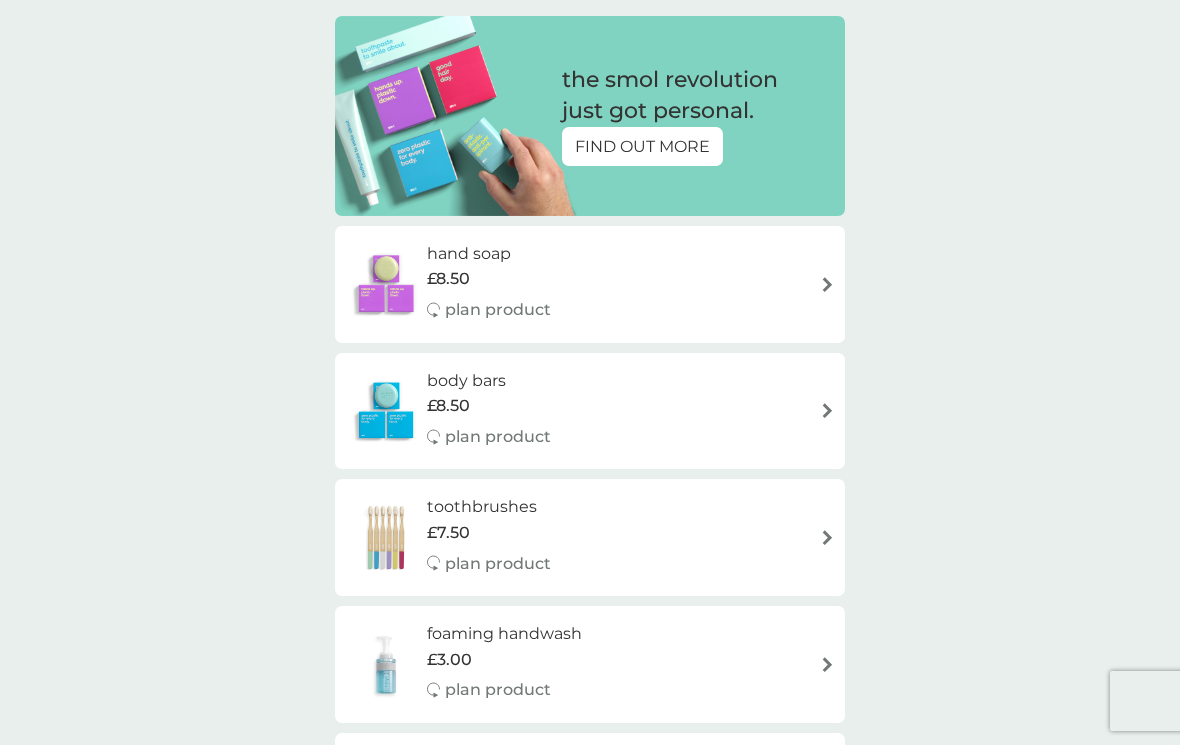 click at bounding box center (827, 411) 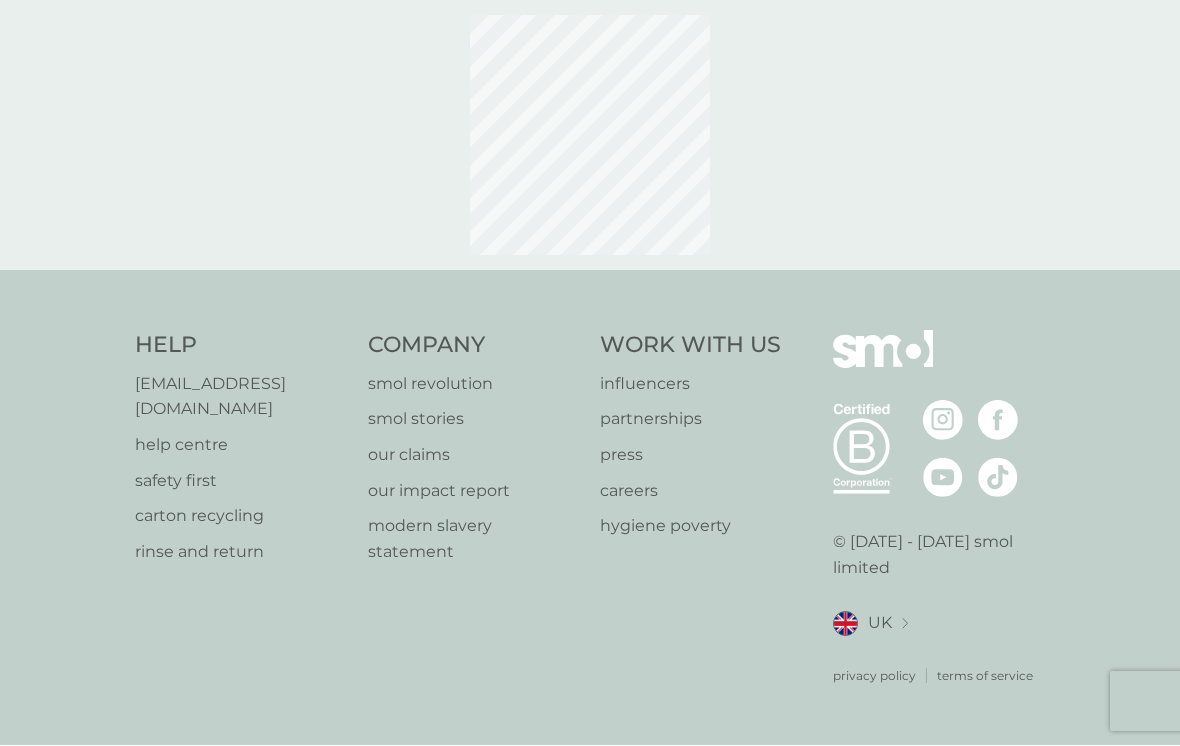 scroll, scrollTop: 4, scrollLeft: 0, axis: vertical 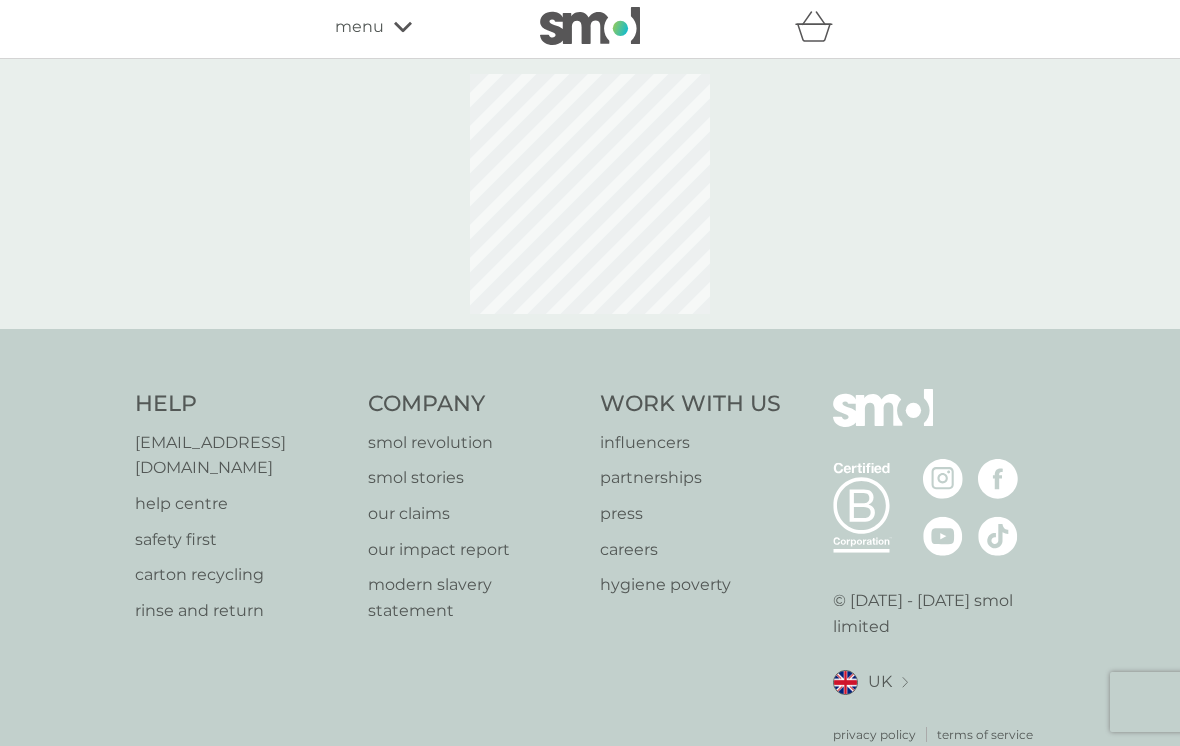 select on "91" 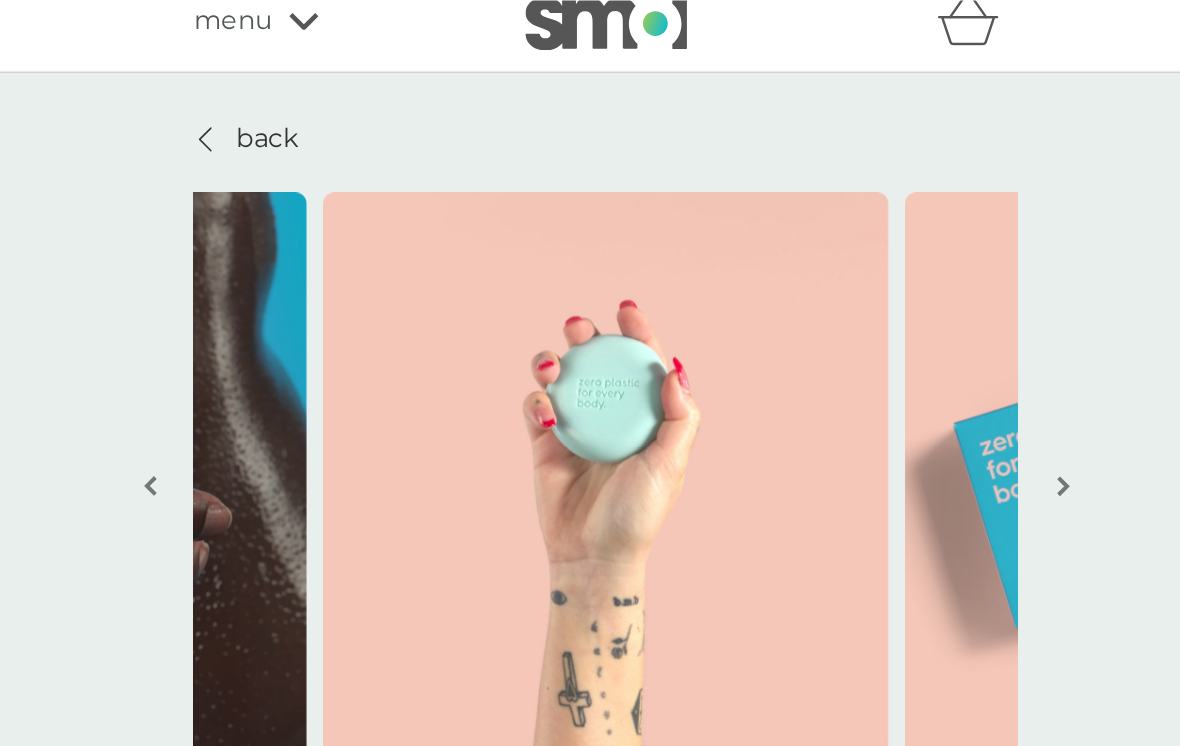 scroll, scrollTop: 0, scrollLeft: 0, axis: both 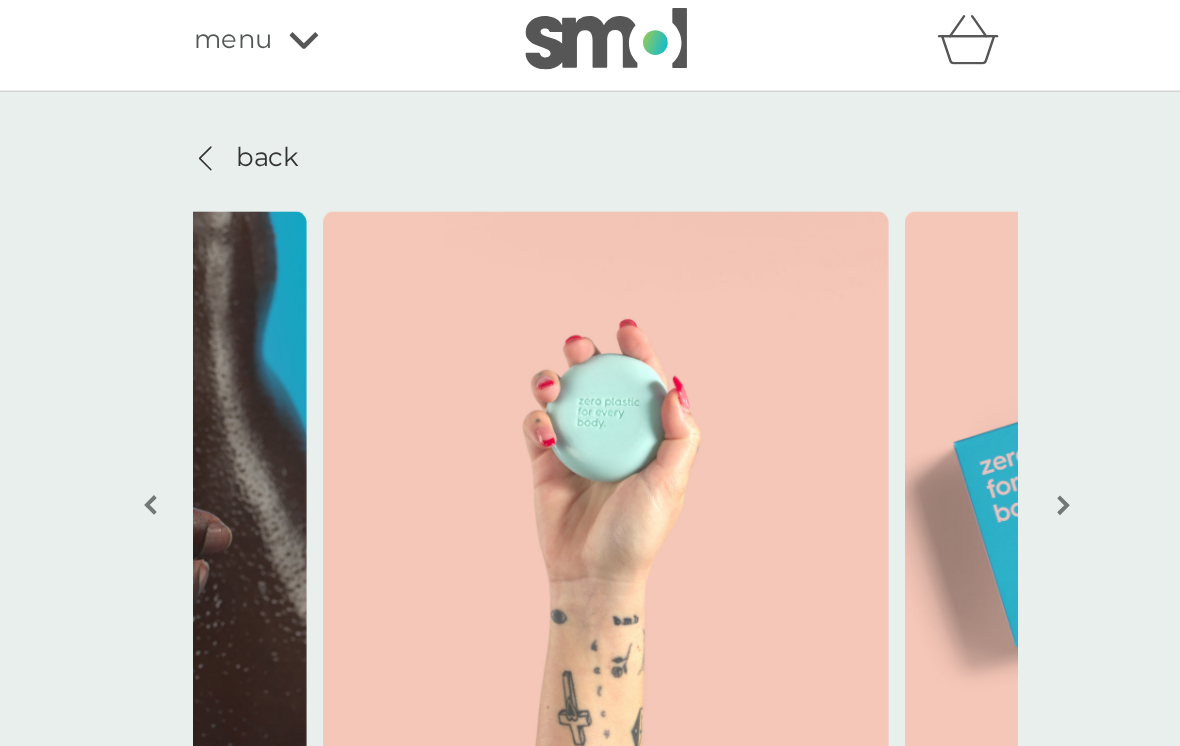 click at bounding box center (873, 318) 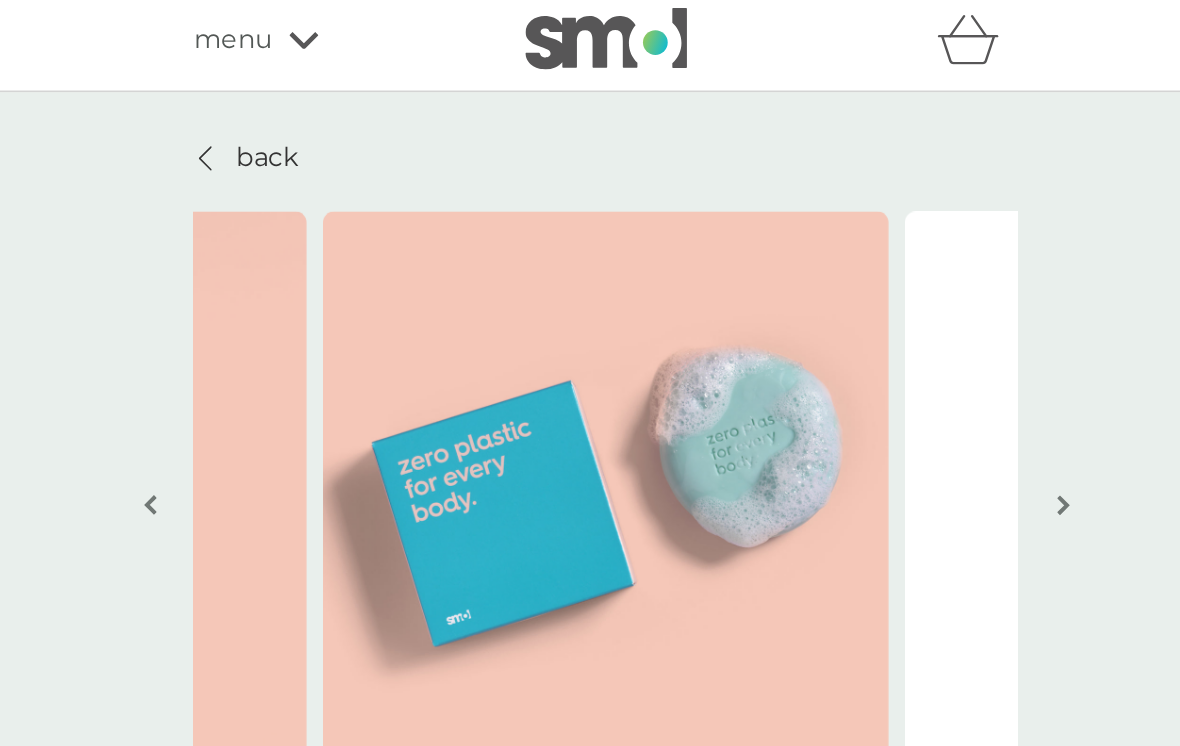 click at bounding box center [873, 318] 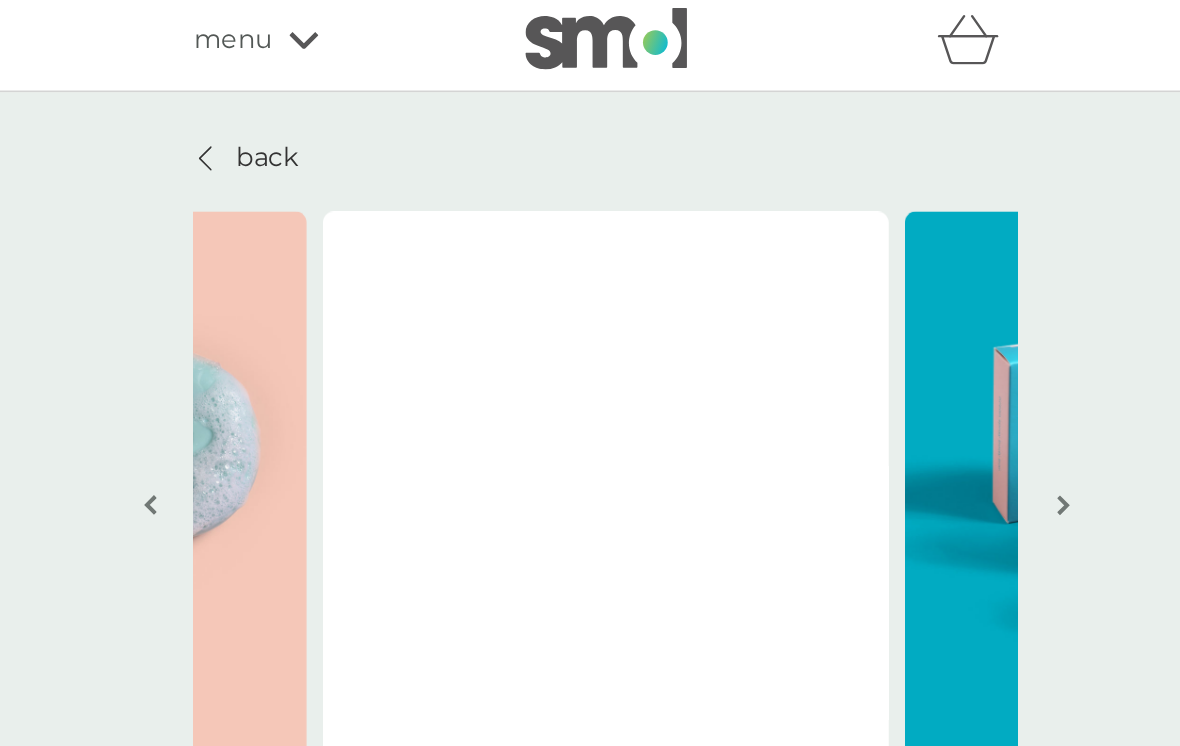 click at bounding box center [873, 318] 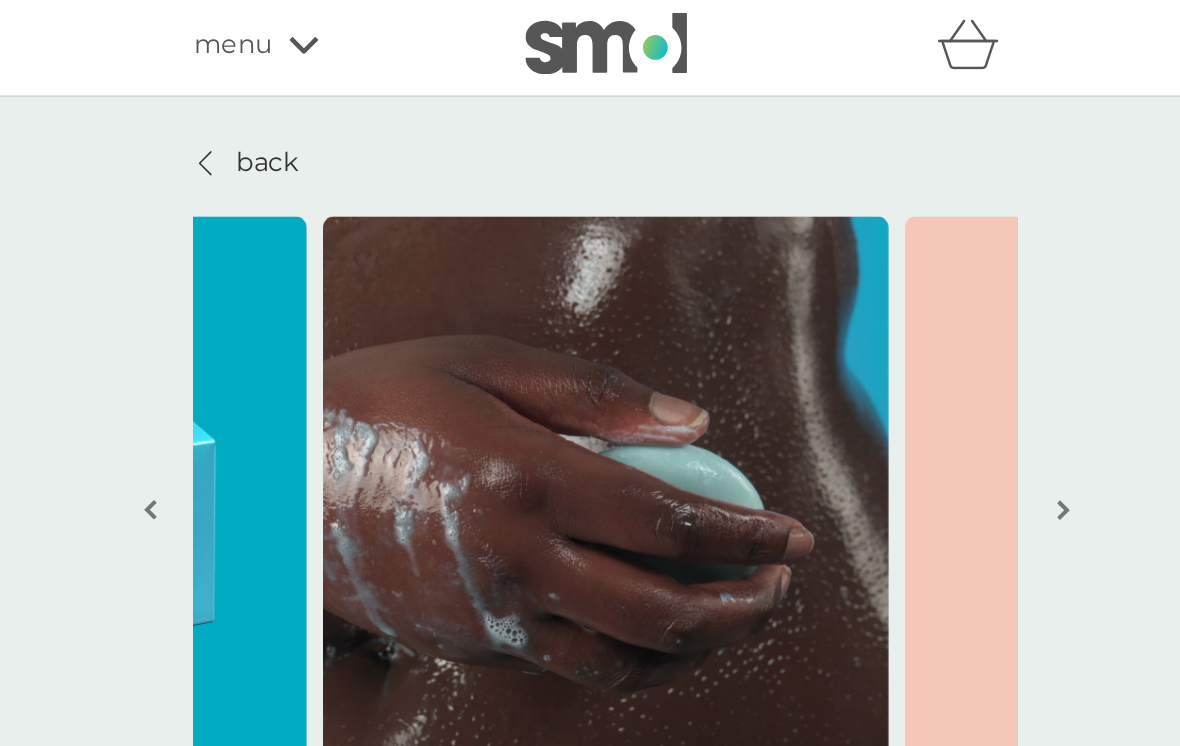 click at bounding box center [343, 104] 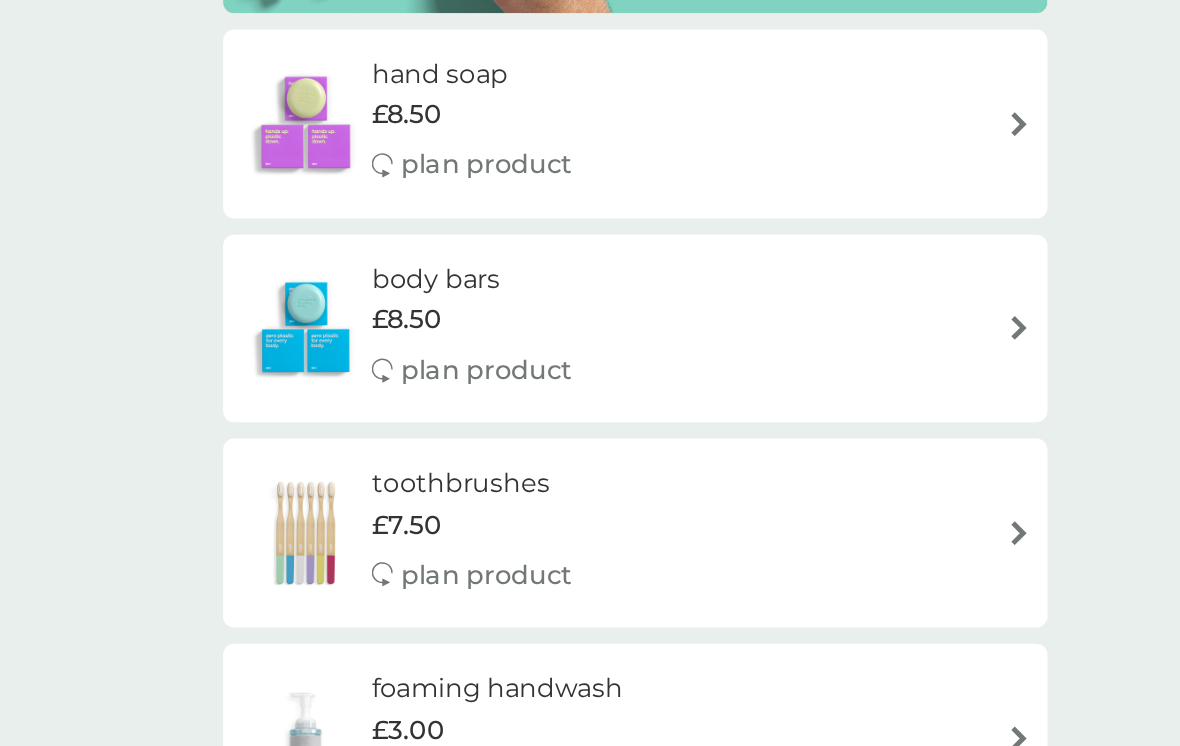 scroll, scrollTop: 161, scrollLeft: 0, axis: vertical 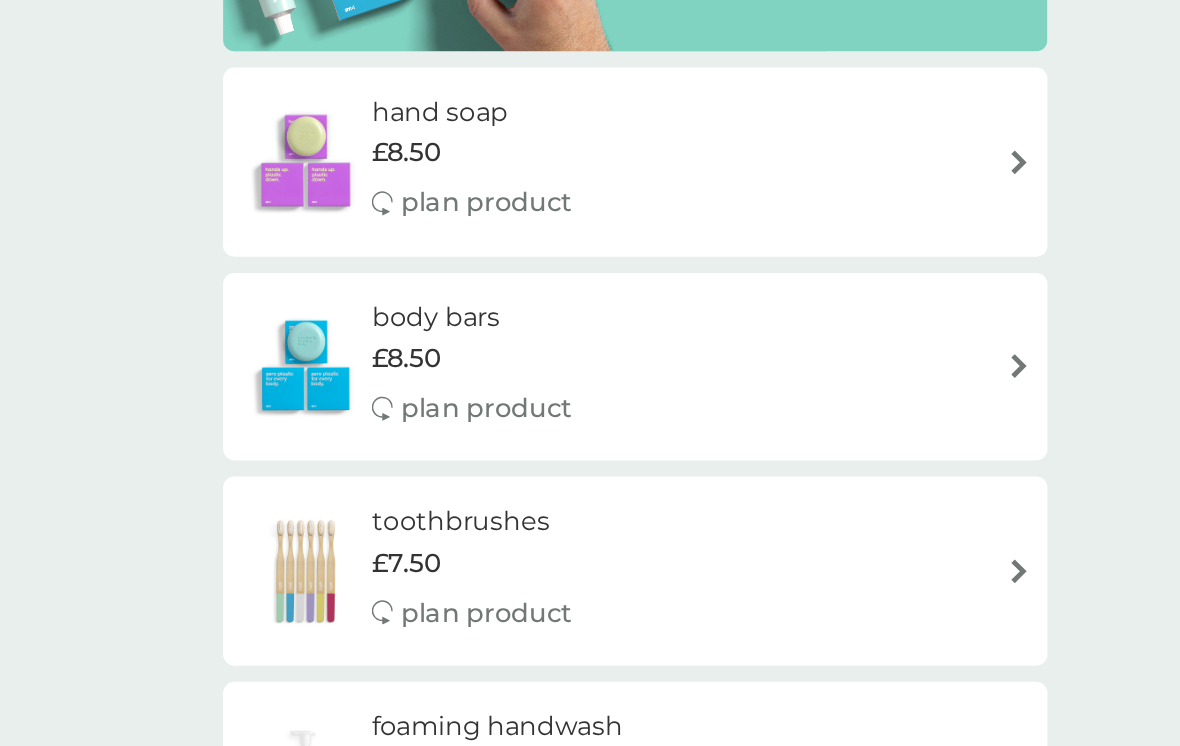 click at bounding box center [827, 342] 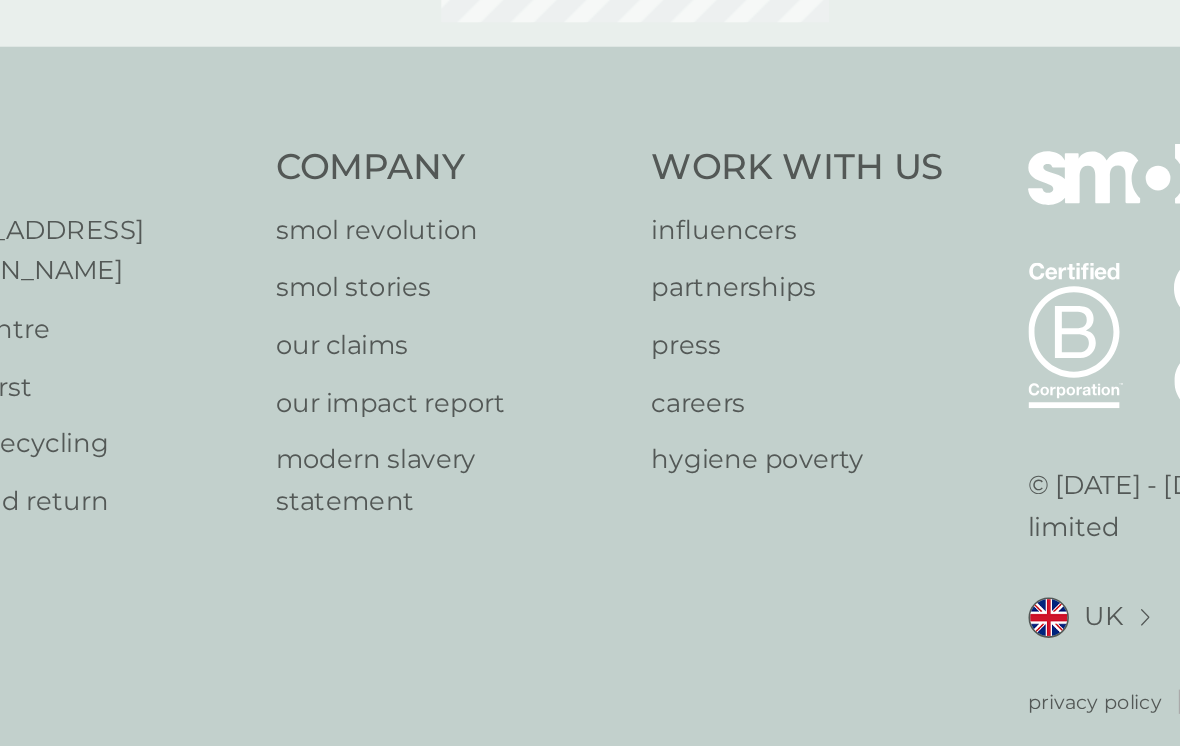 scroll, scrollTop: 0, scrollLeft: 0, axis: both 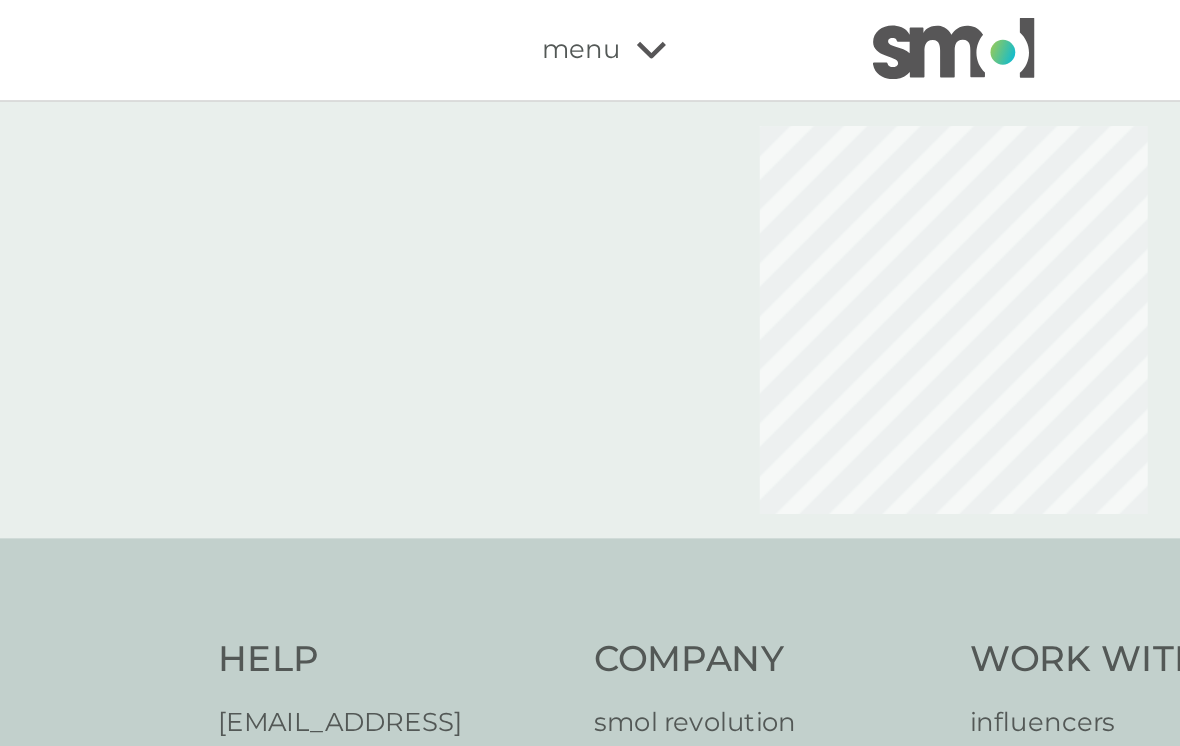 select on "91" 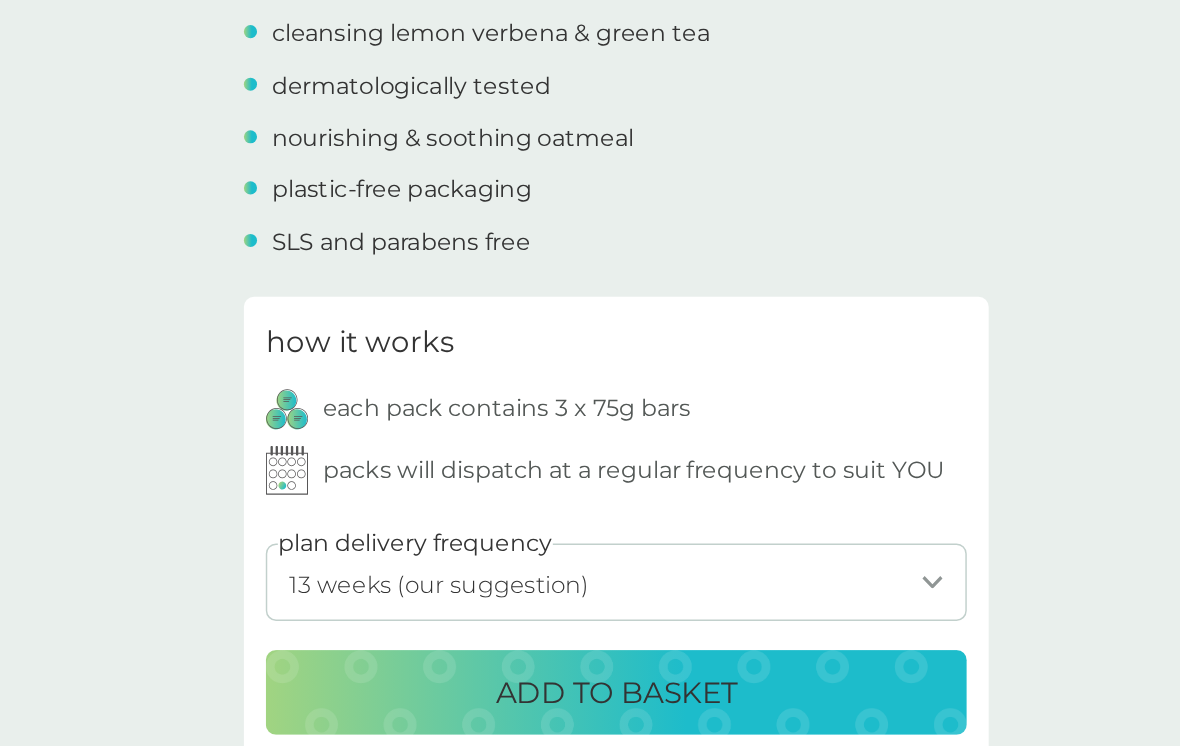scroll, scrollTop: 630, scrollLeft: 0, axis: vertical 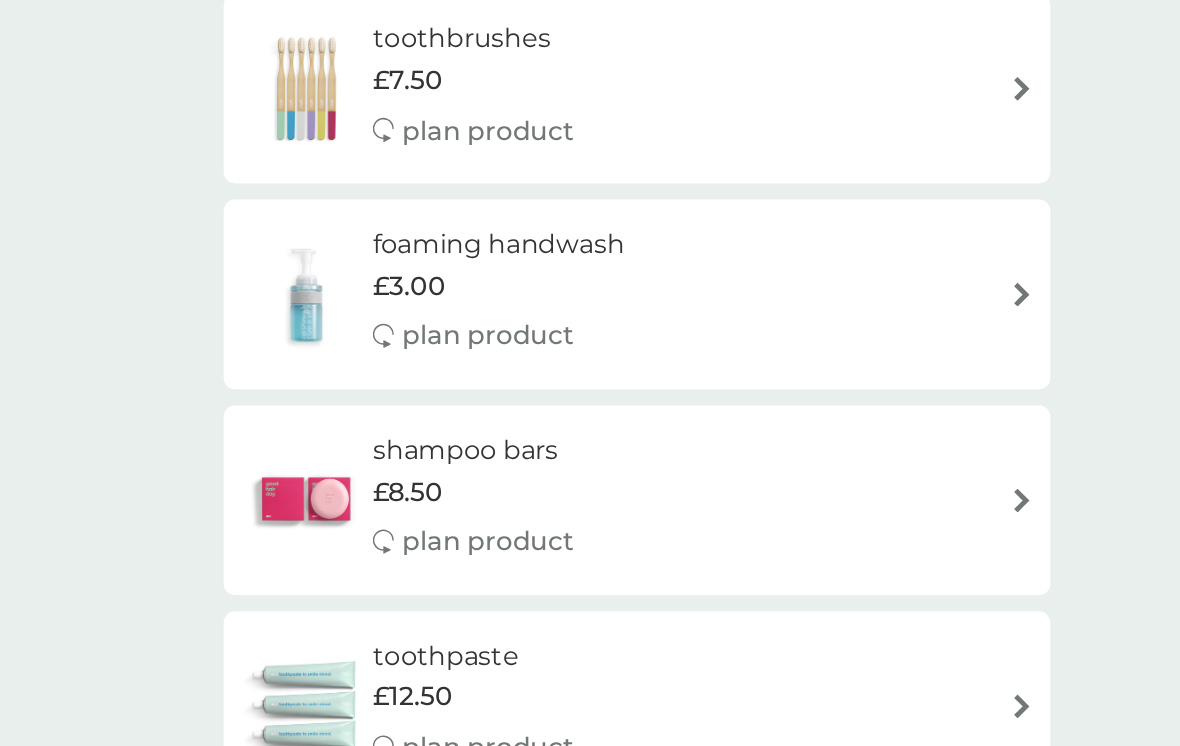 click at bounding box center (827, 448) 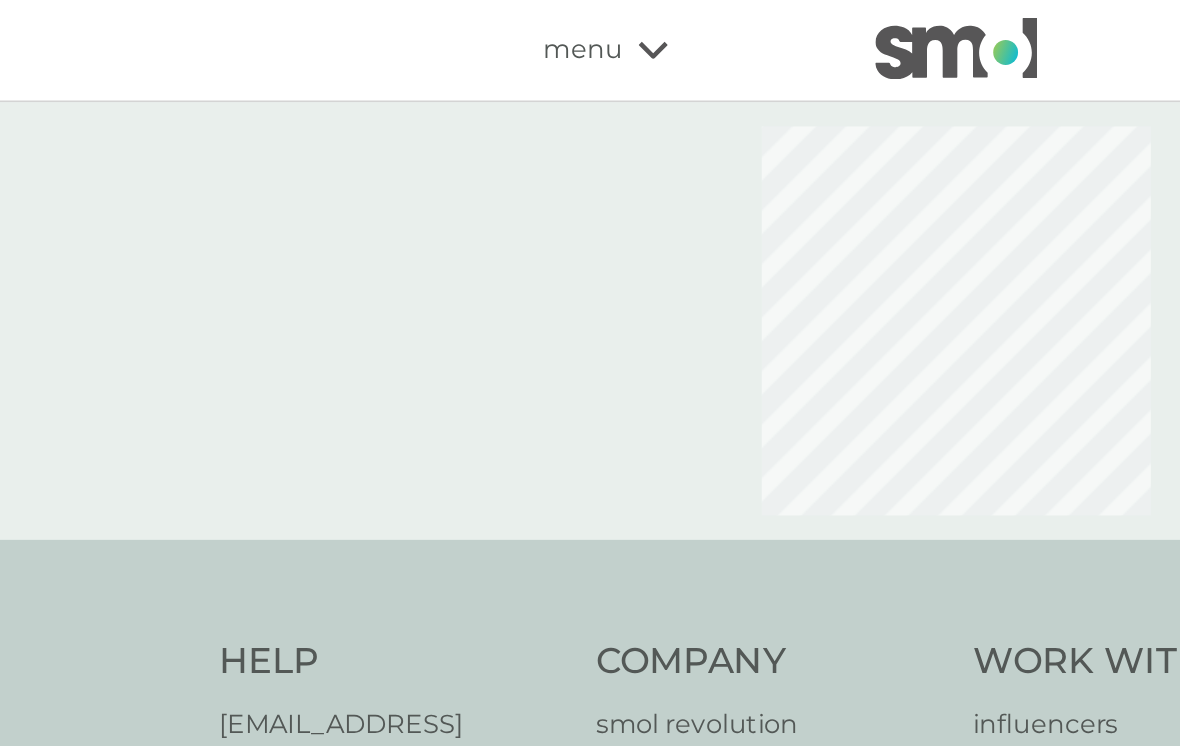 select on "119" 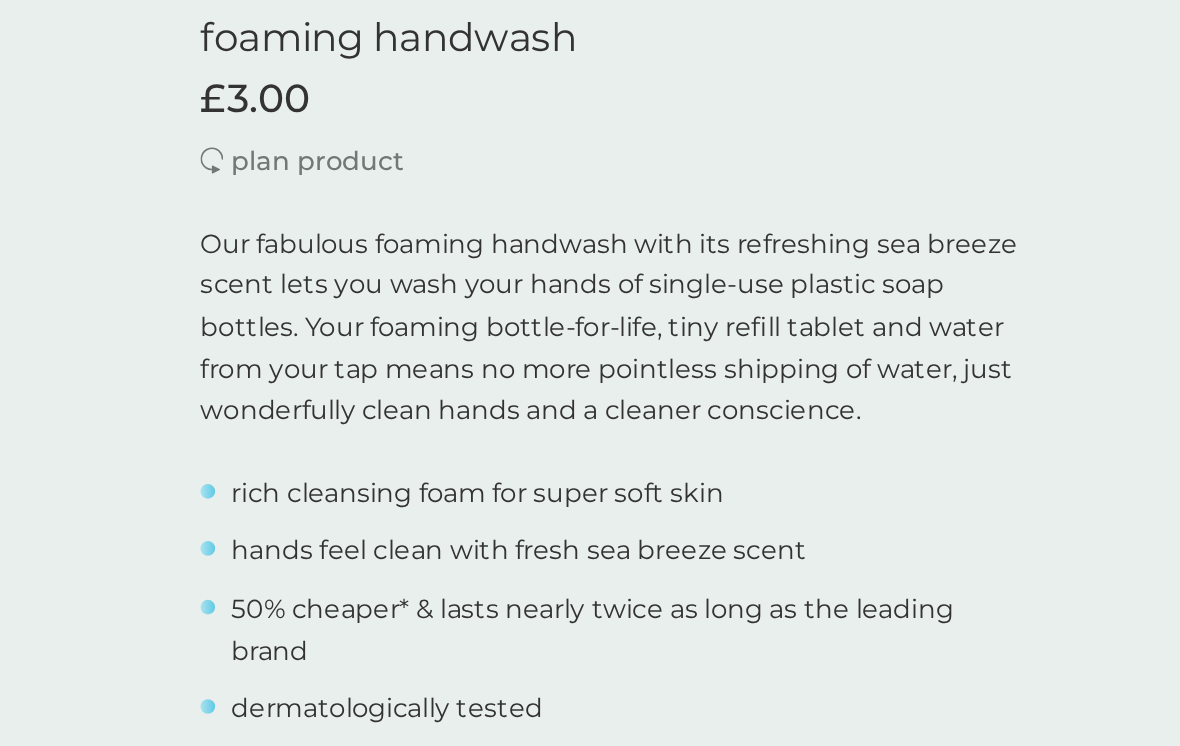 scroll, scrollTop: 260, scrollLeft: 0, axis: vertical 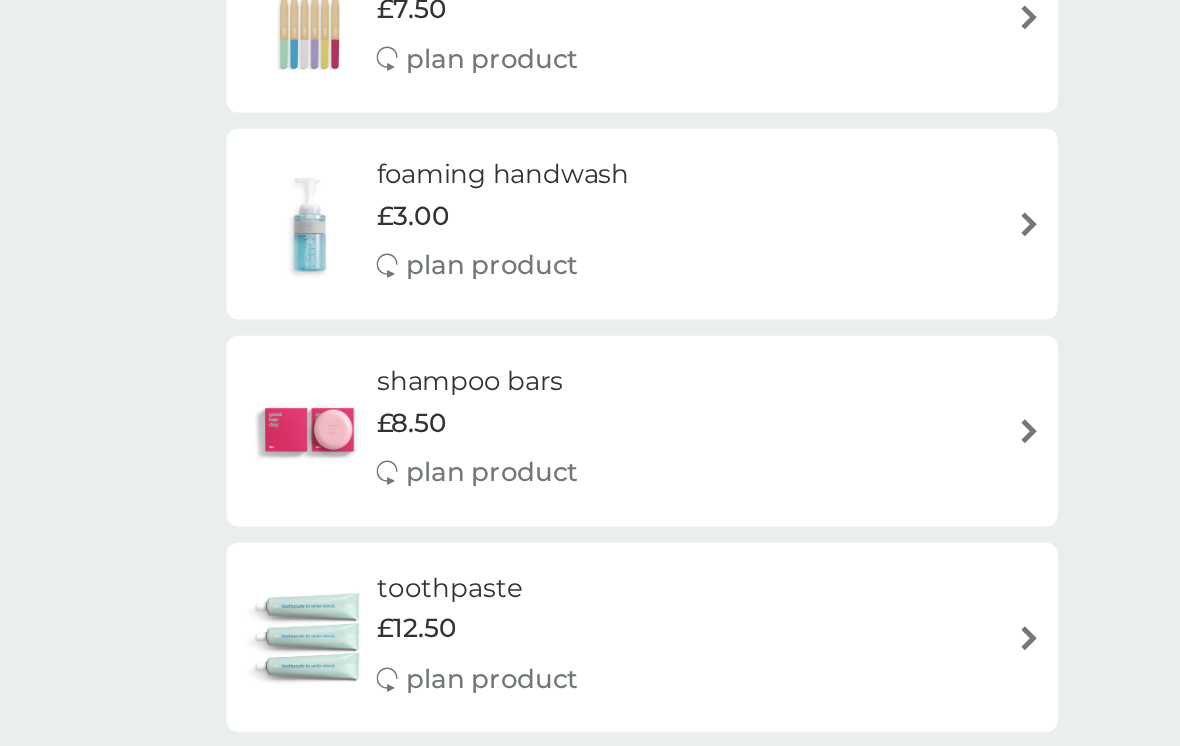 click at bounding box center (827, 533) 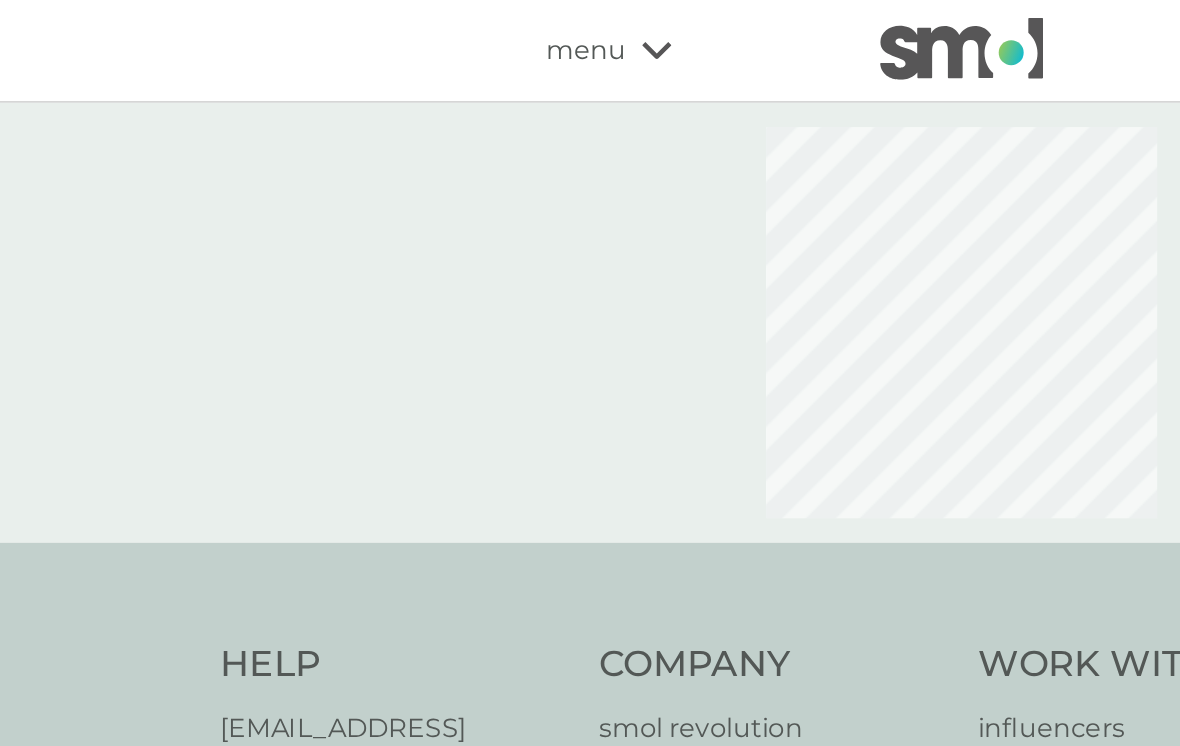 select on "63" 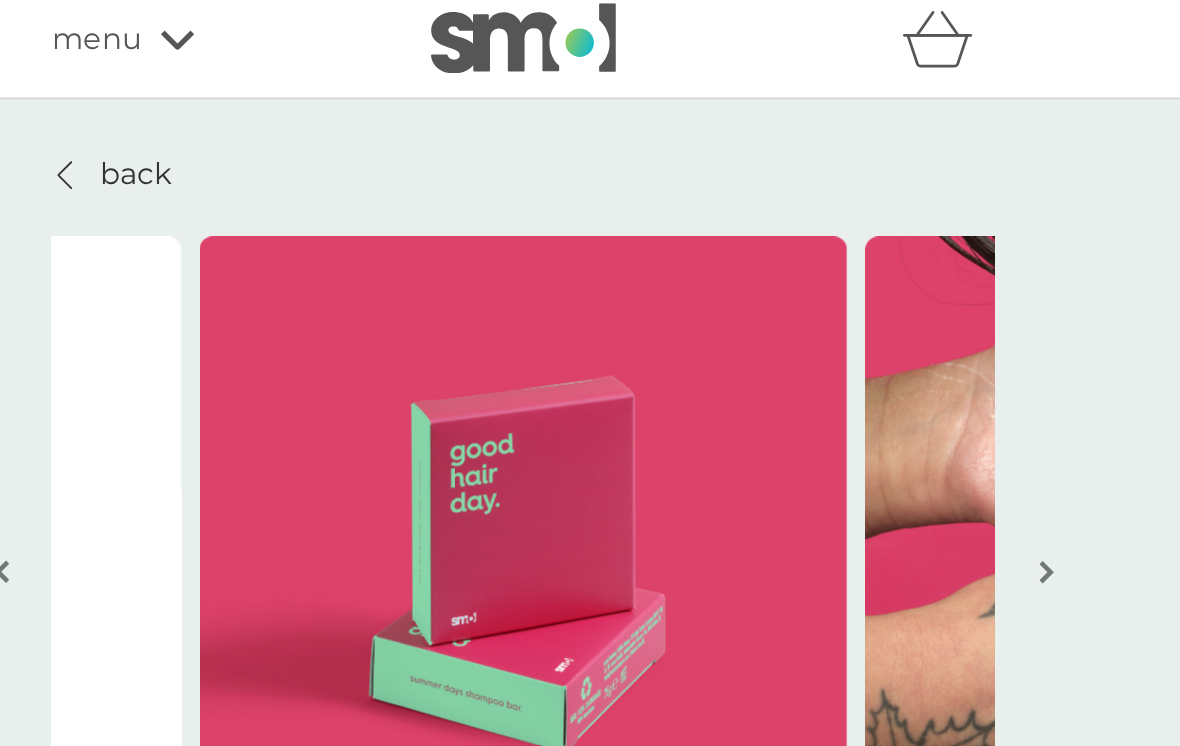 scroll, scrollTop: 0, scrollLeft: 0, axis: both 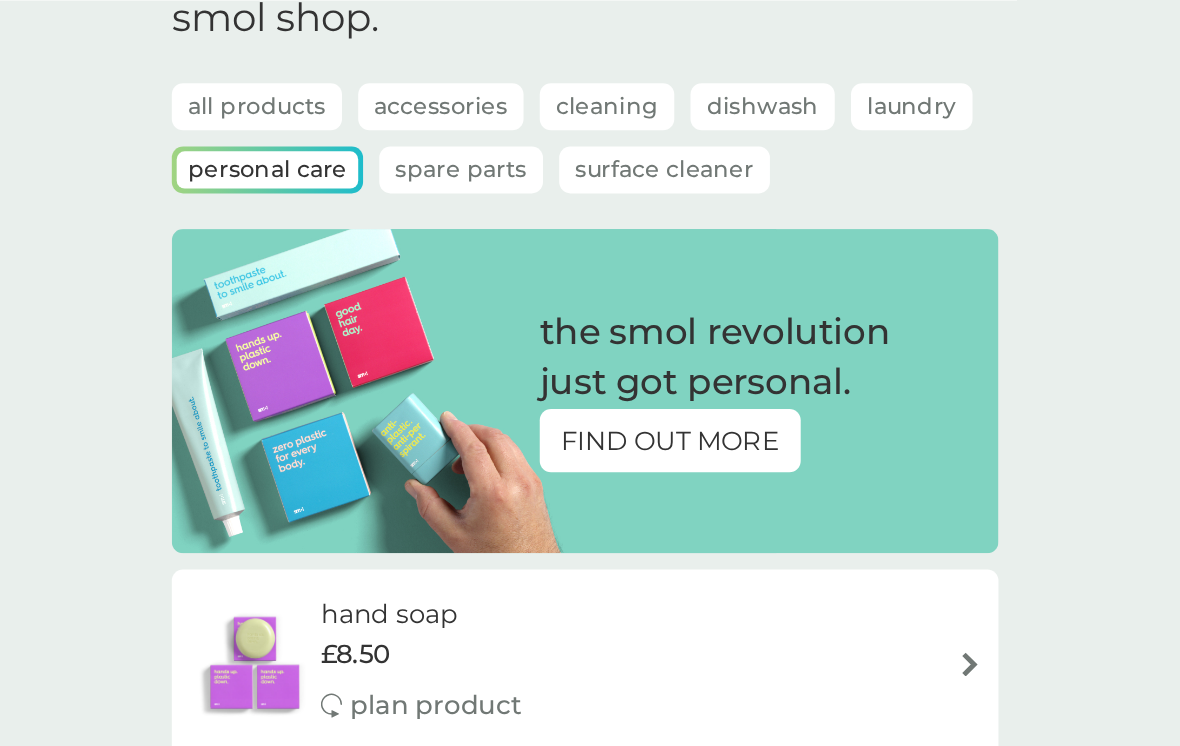 click on "Surface Cleaner" at bounding box center [639, 104] 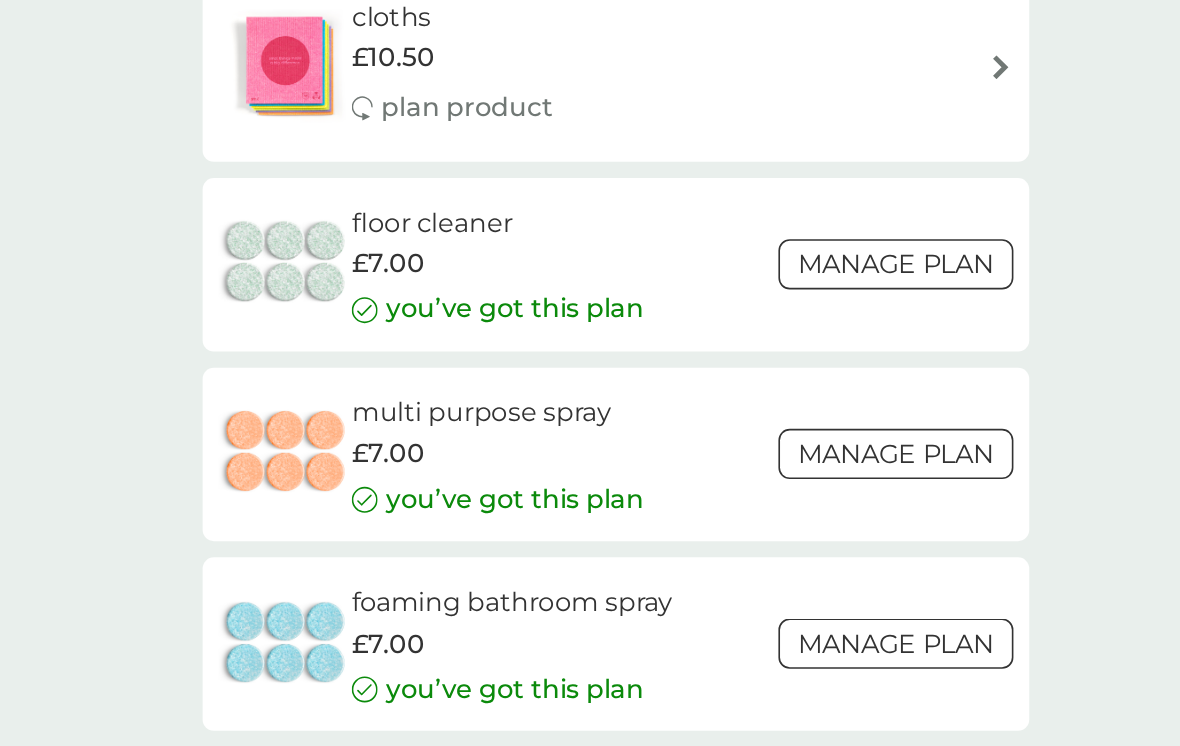 scroll, scrollTop: 0, scrollLeft: 0, axis: both 